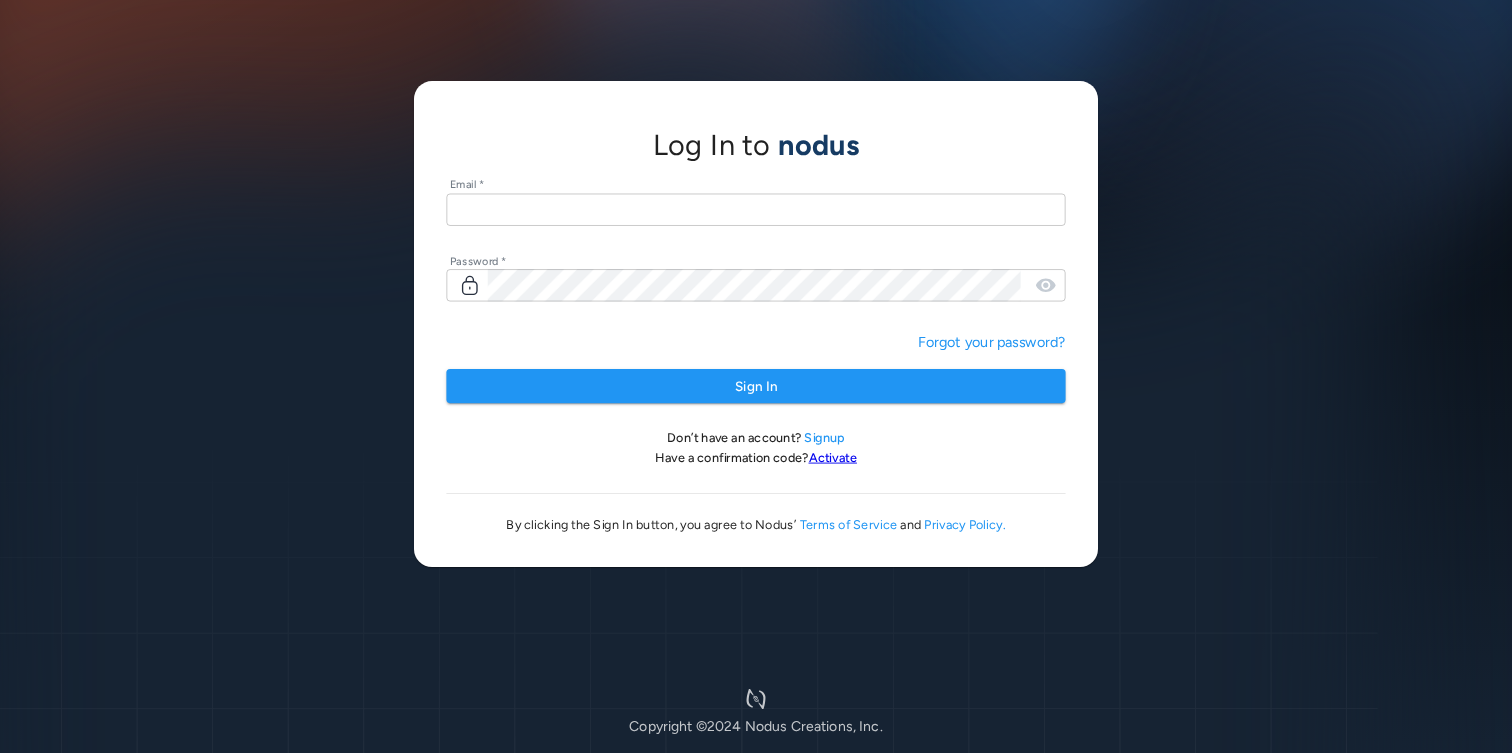 scroll, scrollTop: 0, scrollLeft: 0, axis: both 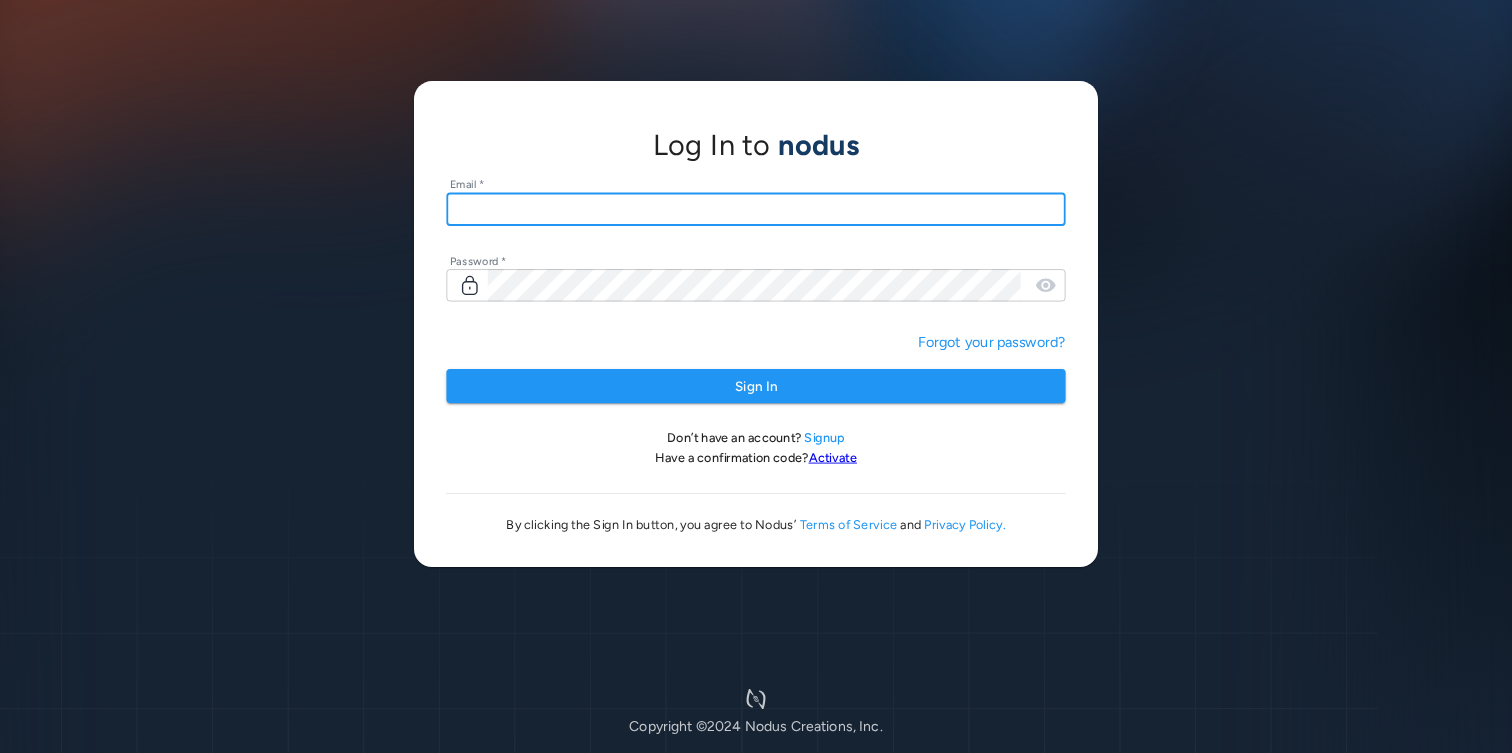 type on "**********" 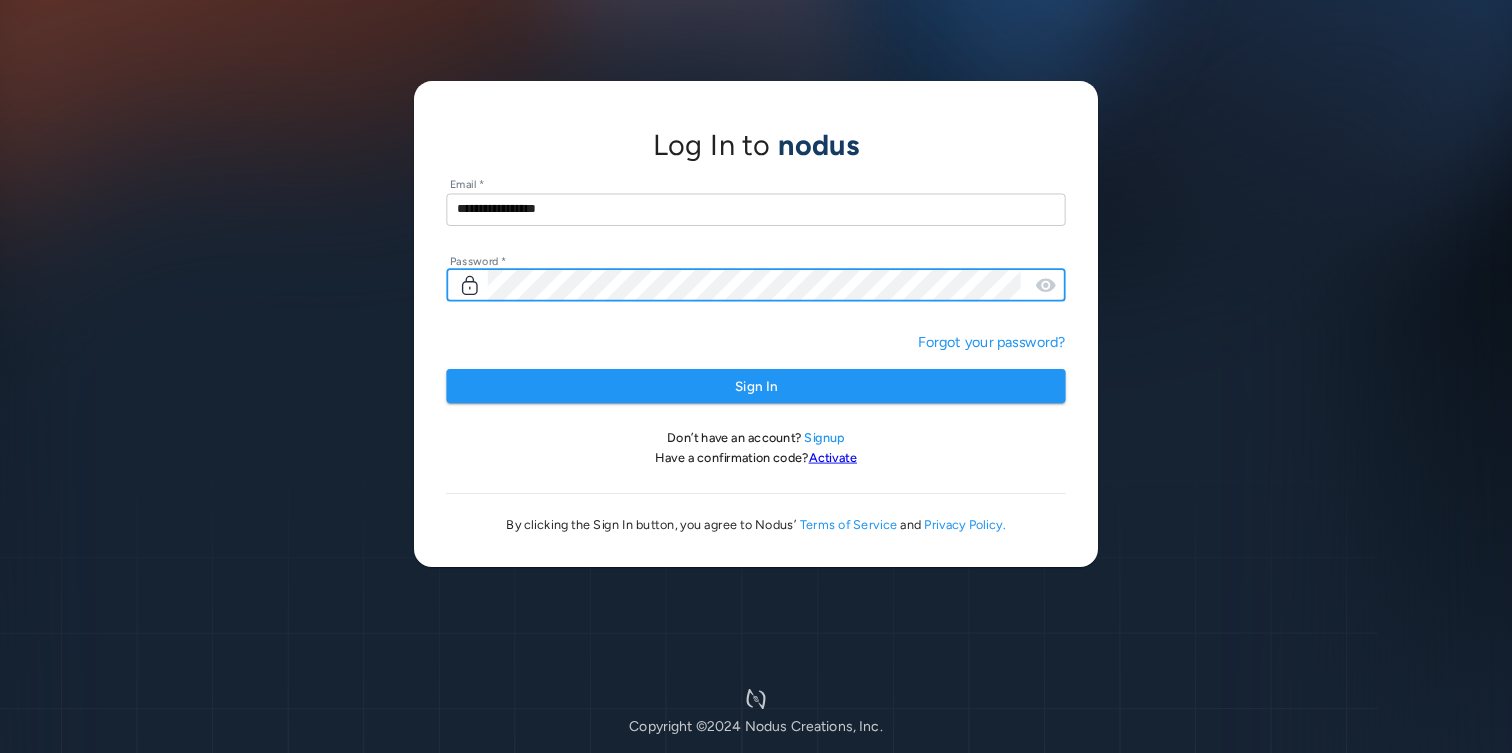 click on "Sign In" at bounding box center (755, 386) 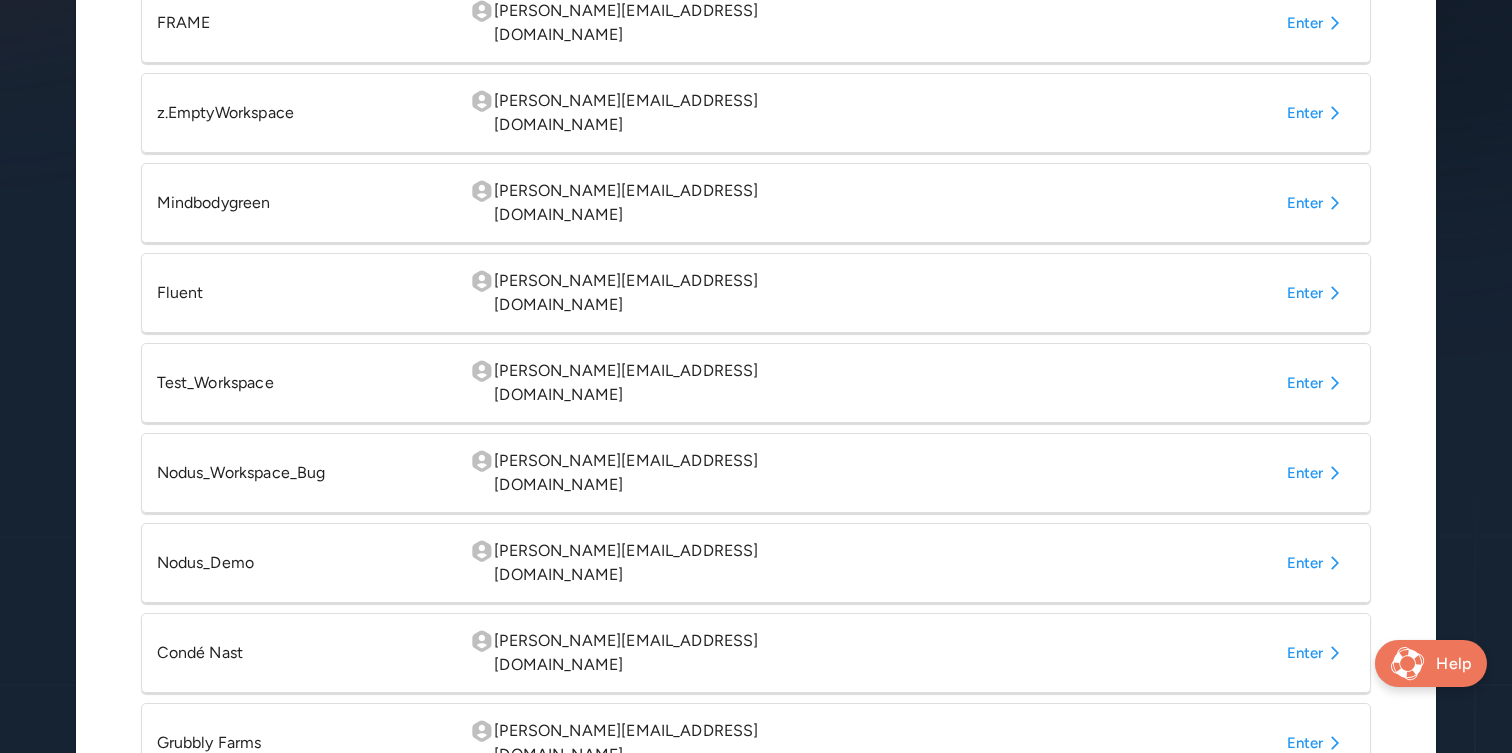 scroll, scrollTop: 514, scrollLeft: 0, axis: vertical 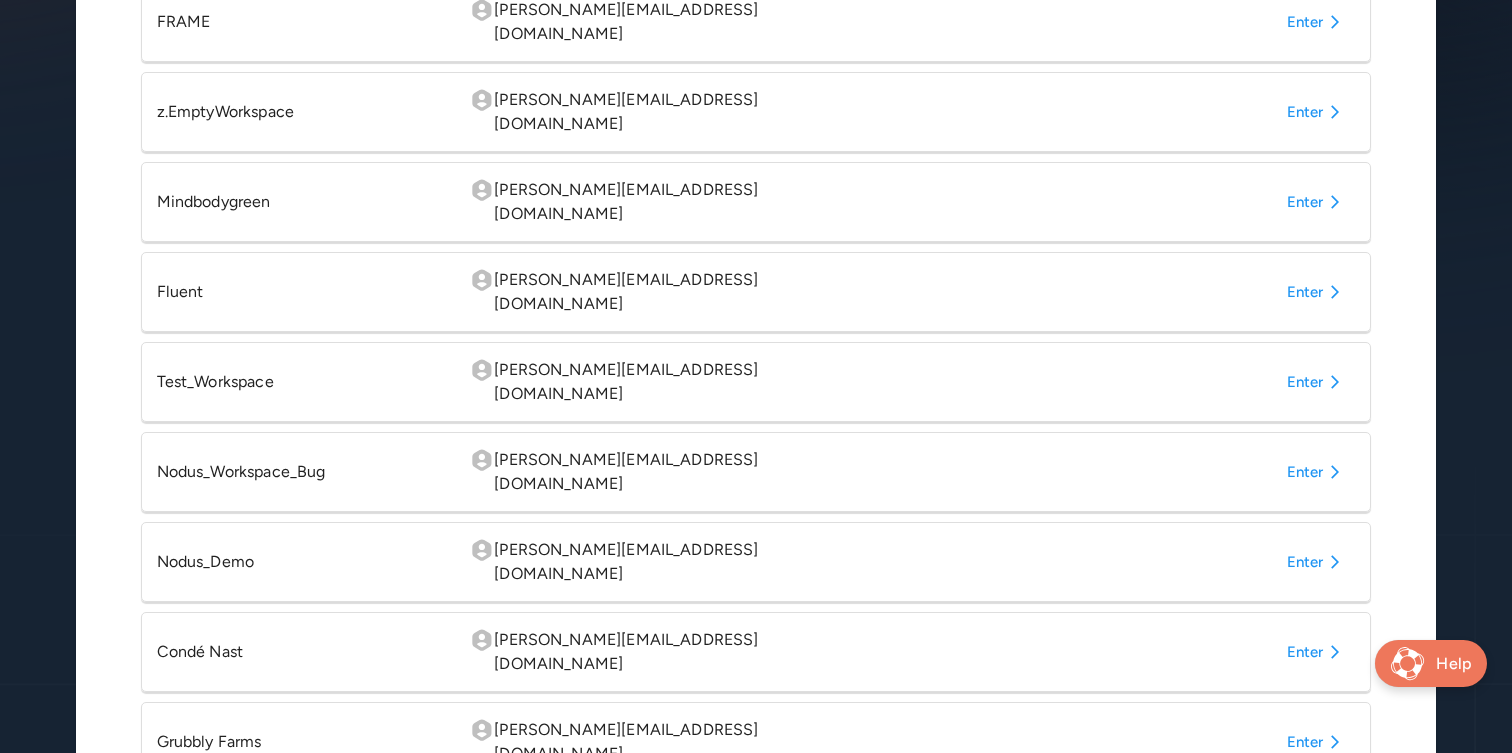 click on "Enter" at bounding box center [1317, 652] 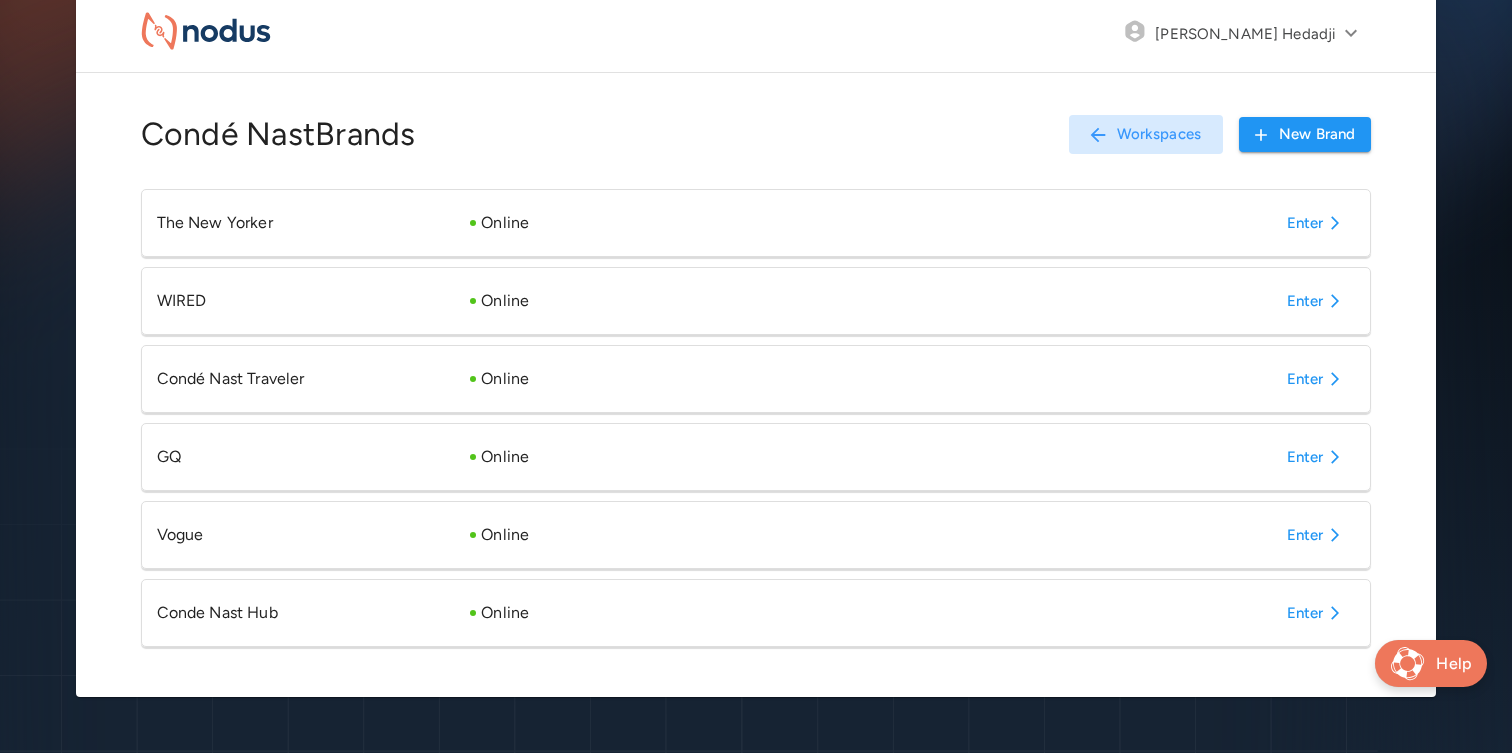 click on "Enter" at bounding box center [1317, 613] 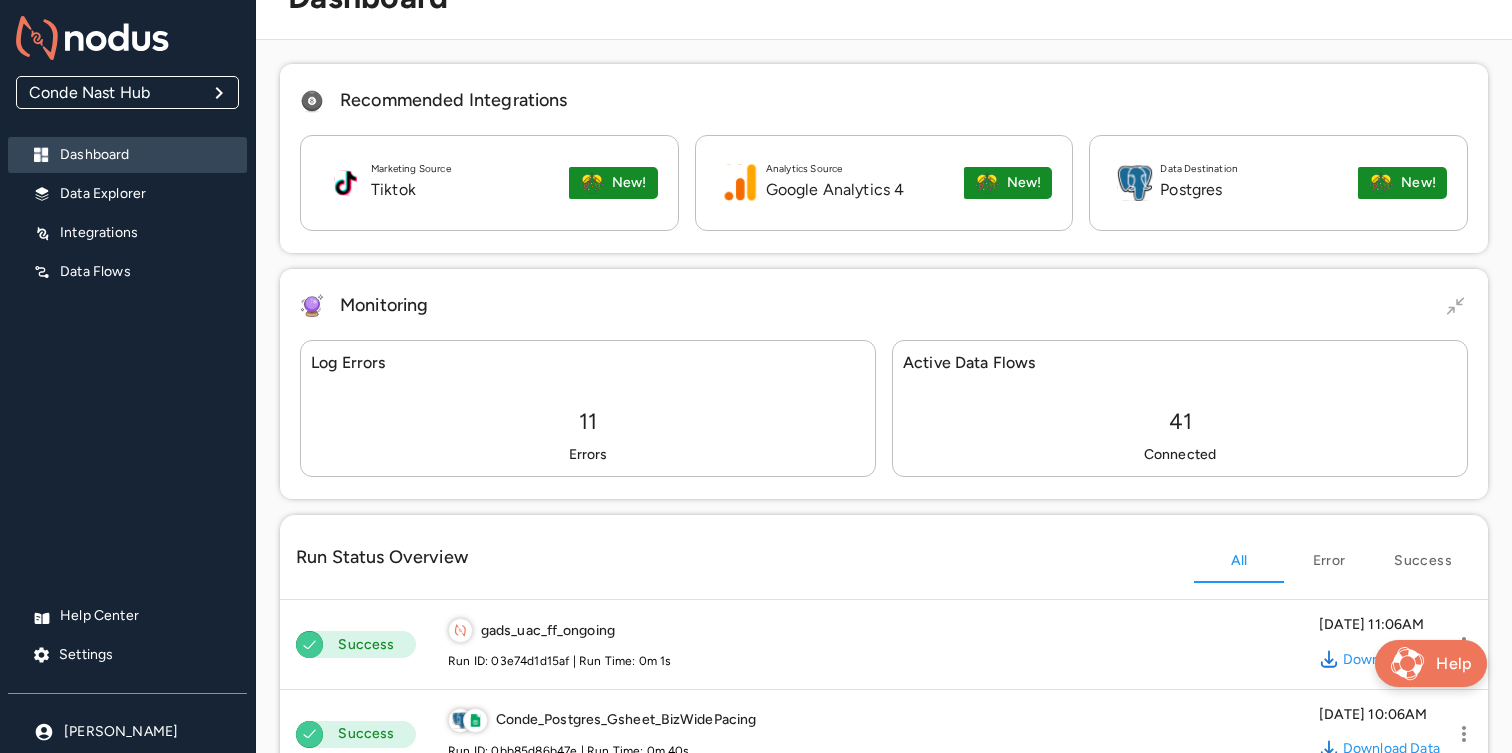 scroll, scrollTop: 75, scrollLeft: 0, axis: vertical 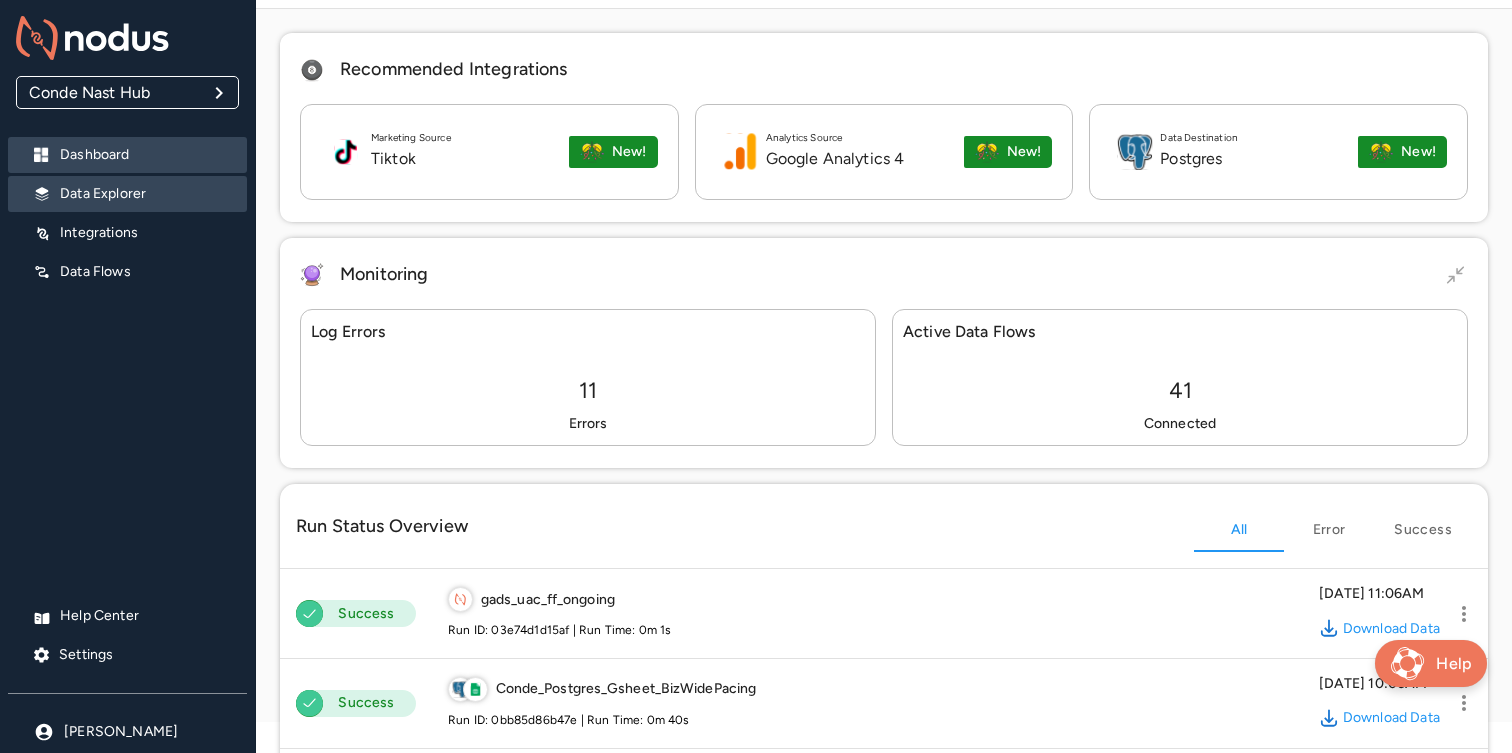 click on "Data Explorer" at bounding box center [145, 194] 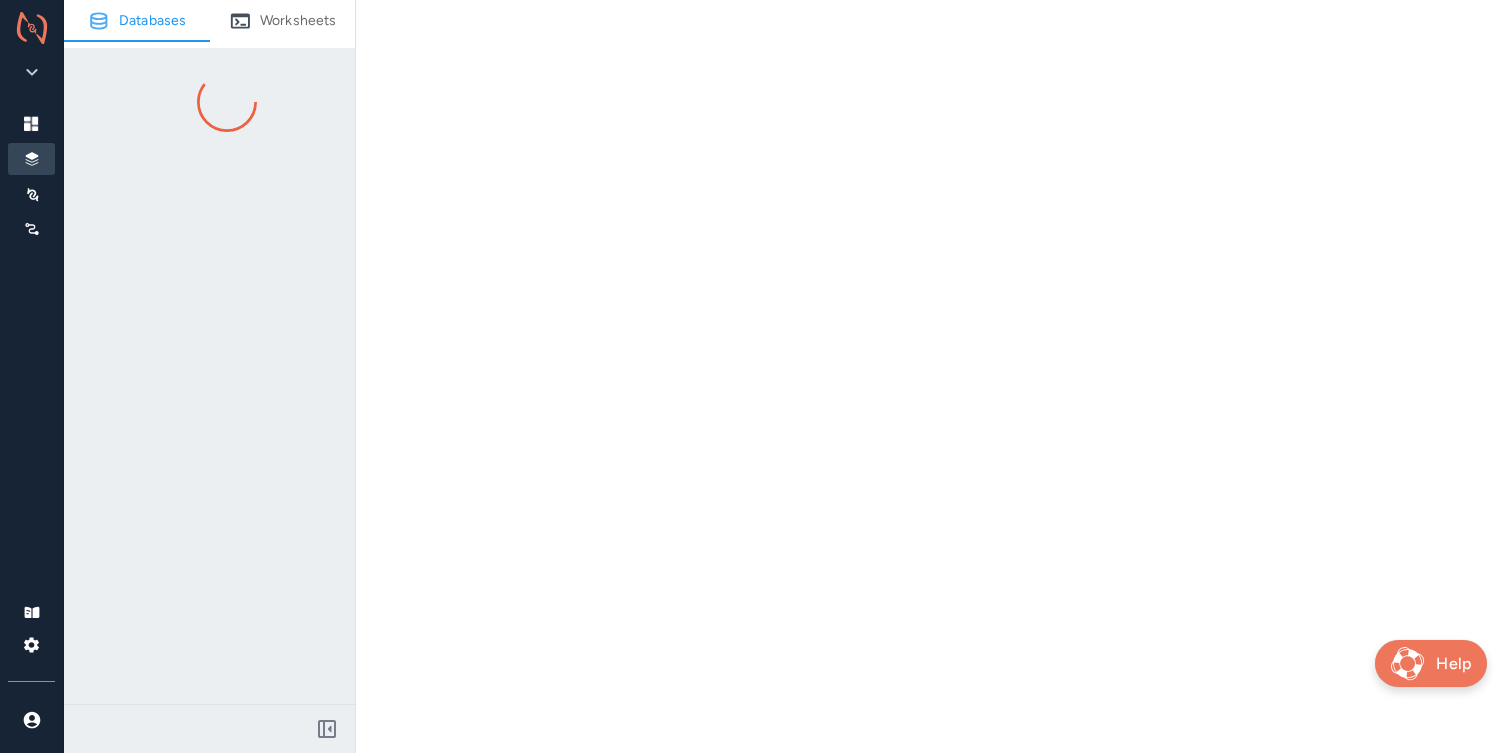 scroll, scrollTop: 0, scrollLeft: 0, axis: both 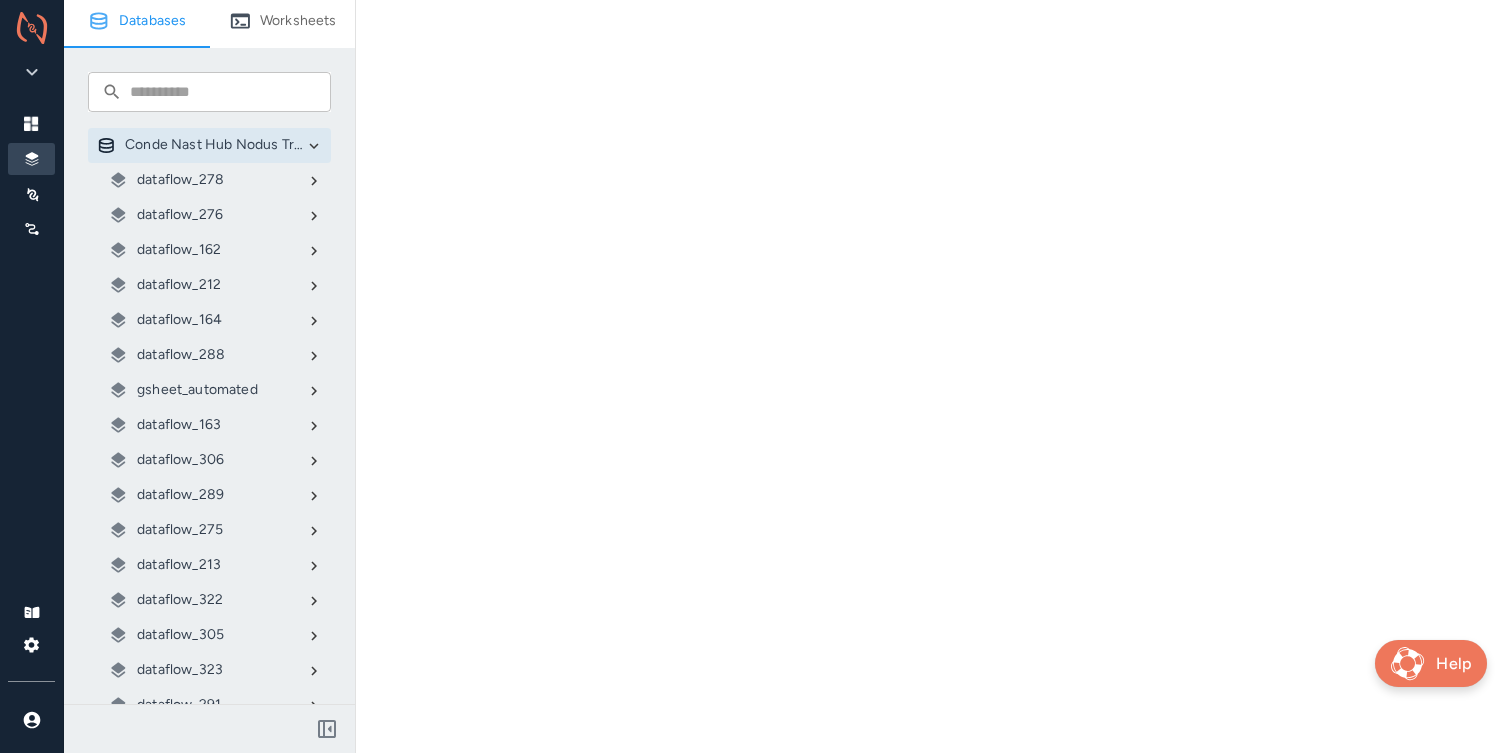 click on "gsheet_automated" at bounding box center (197, 390) 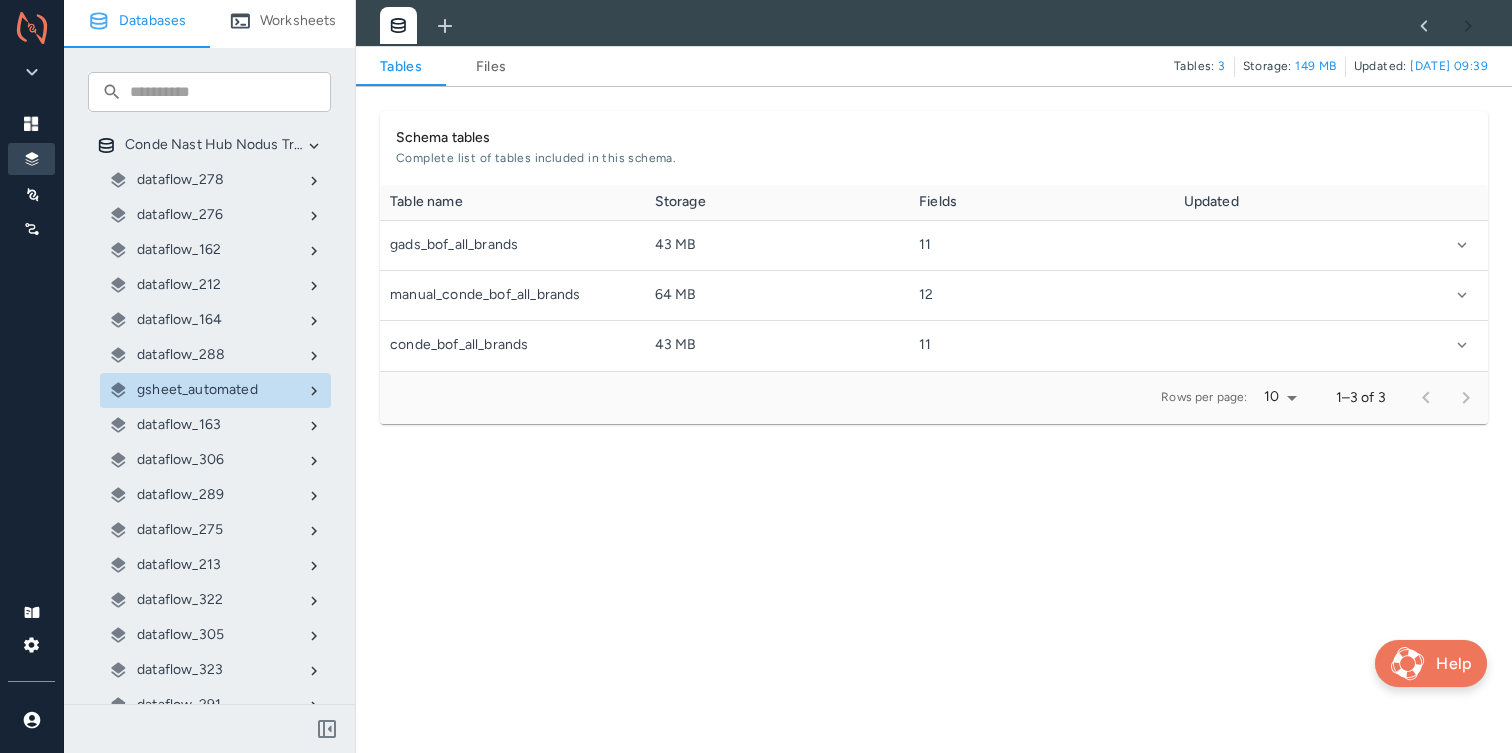 scroll, scrollTop: 1, scrollLeft: 1, axis: both 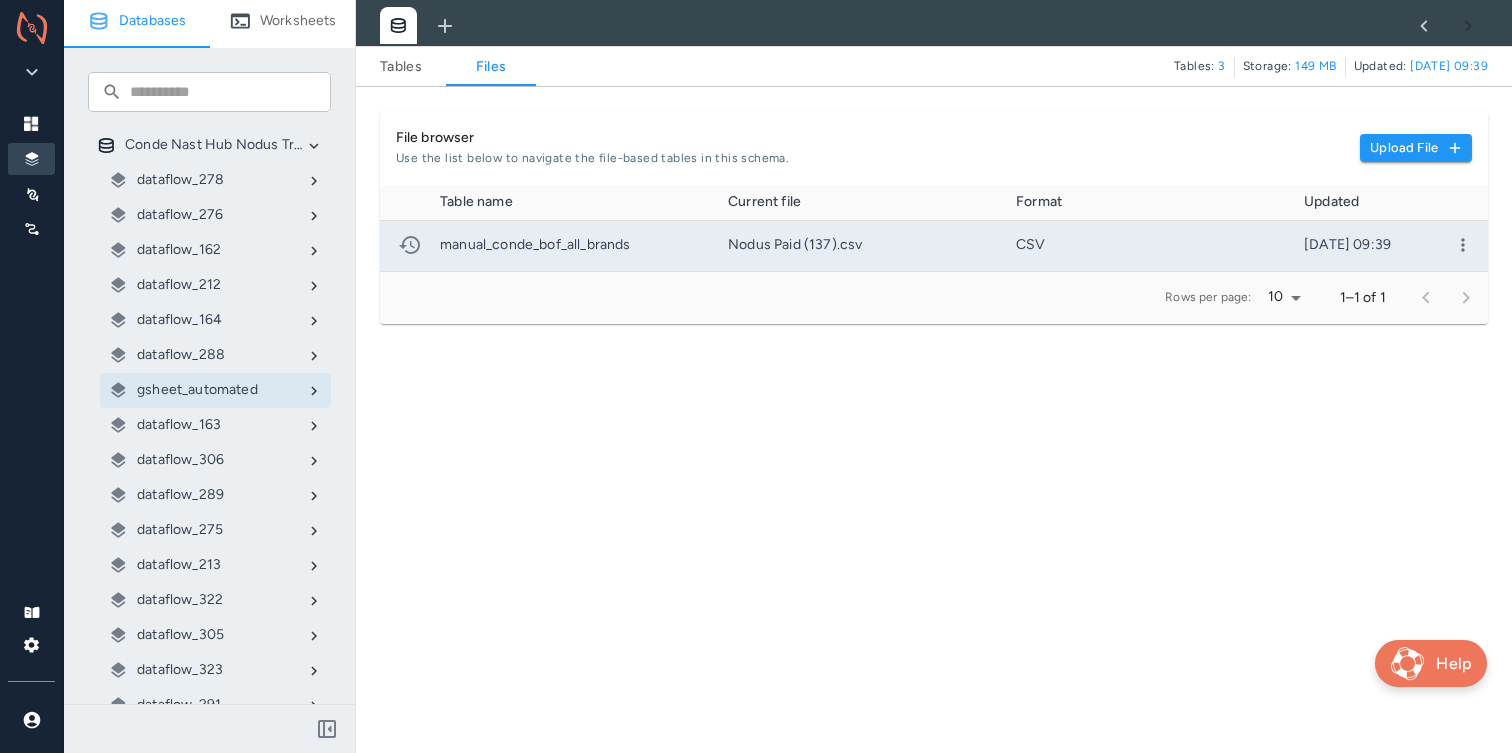 click at bounding box center (1463, 245) 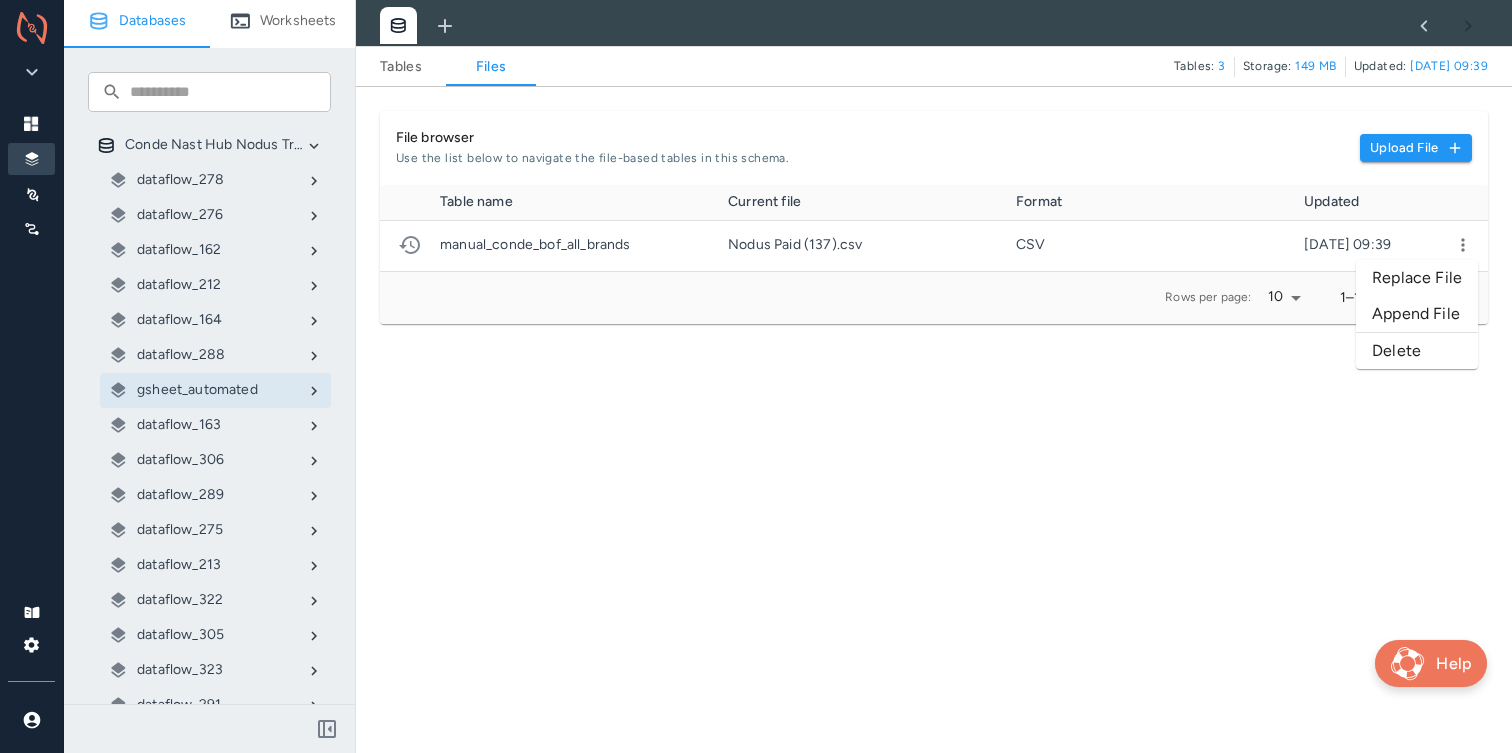 click on "Replace File" at bounding box center [1417, 278] 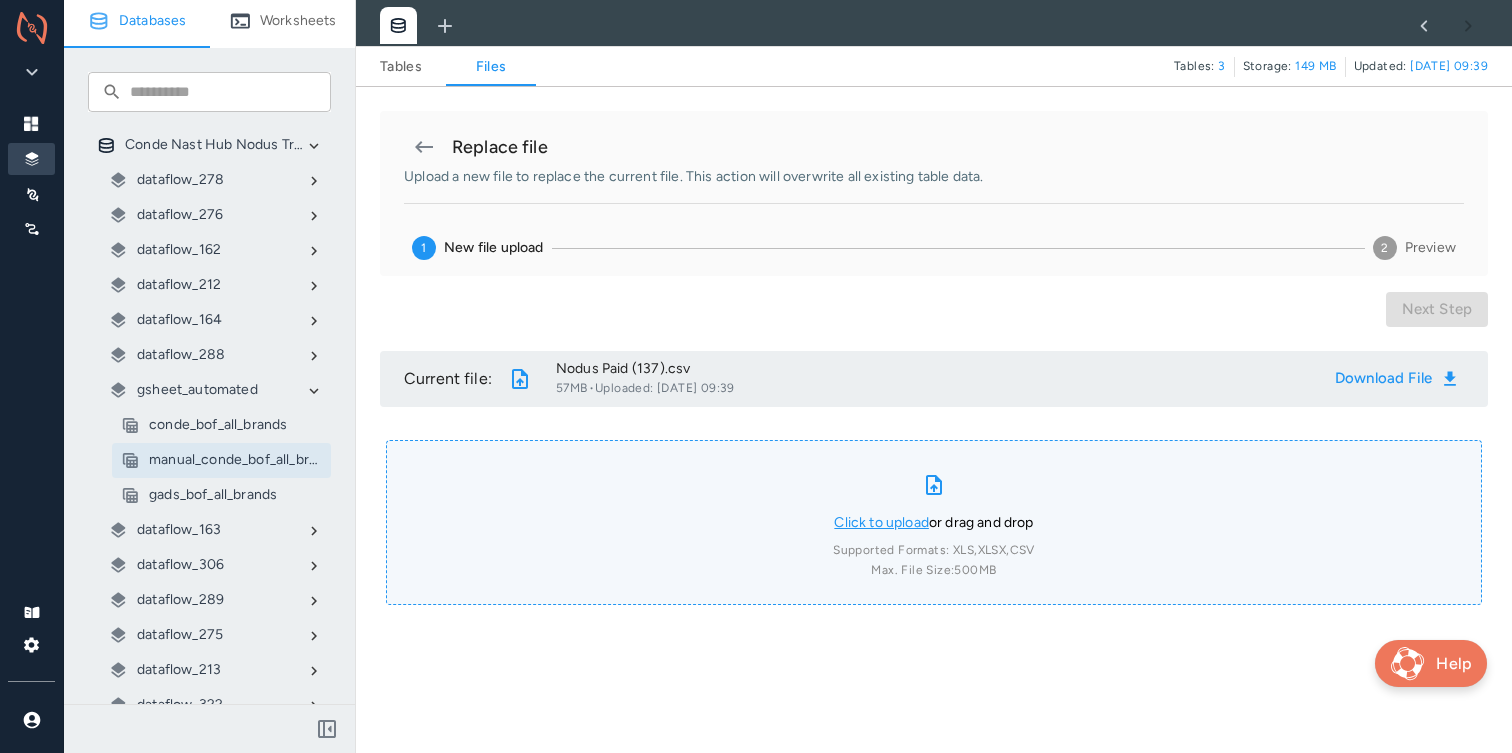 click on "Click to upload" at bounding box center [881, 522] 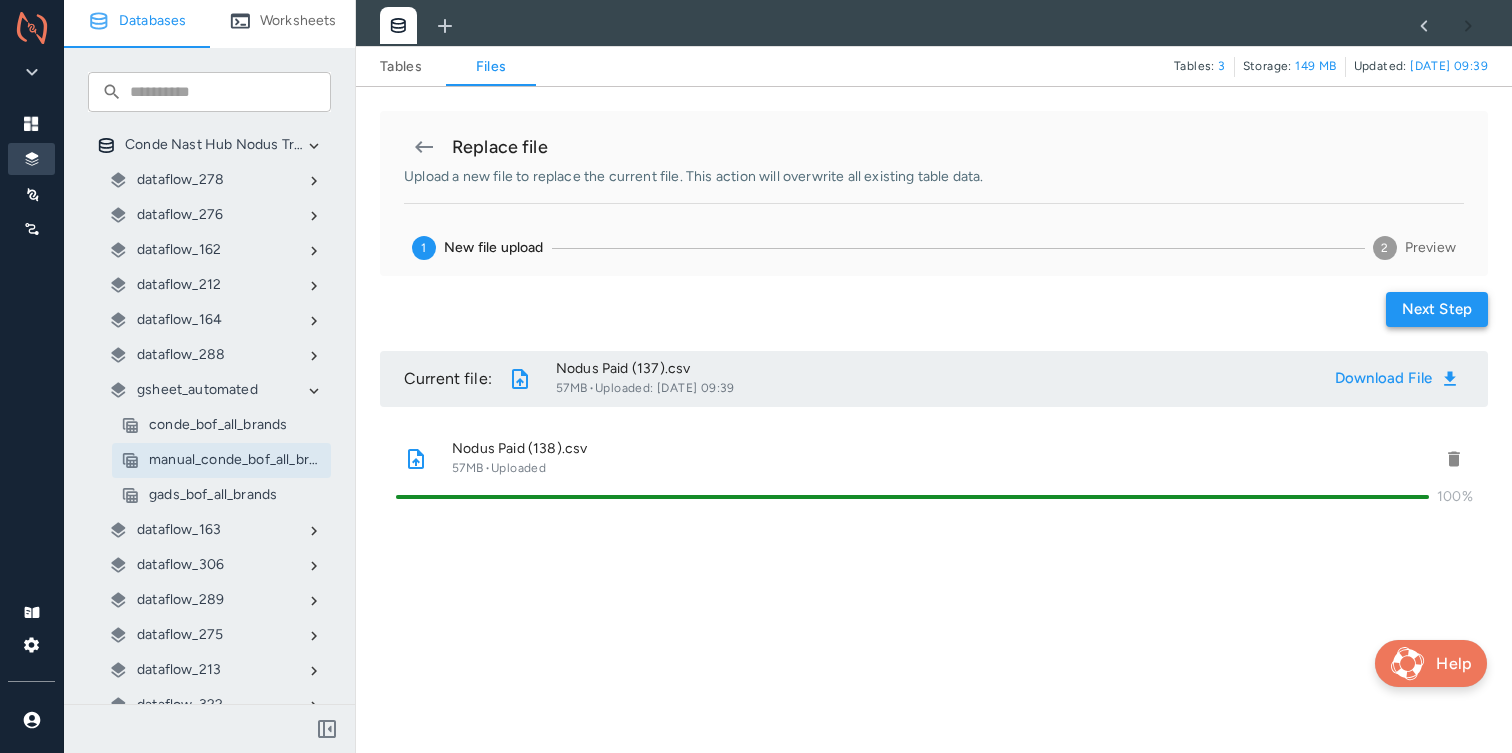 click on "Next step" at bounding box center (1437, 309) 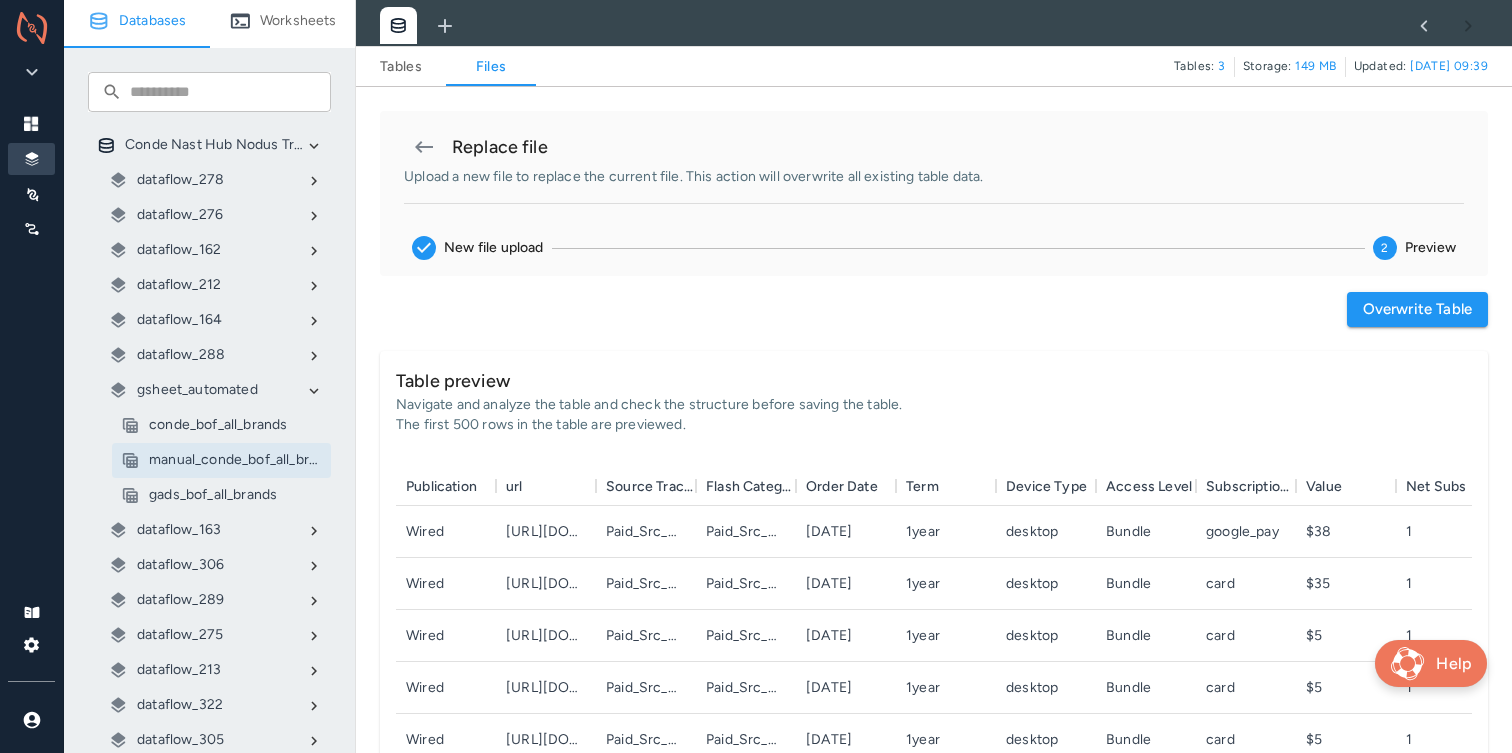 scroll, scrollTop: 1, scrollLeft: 1, axis: both 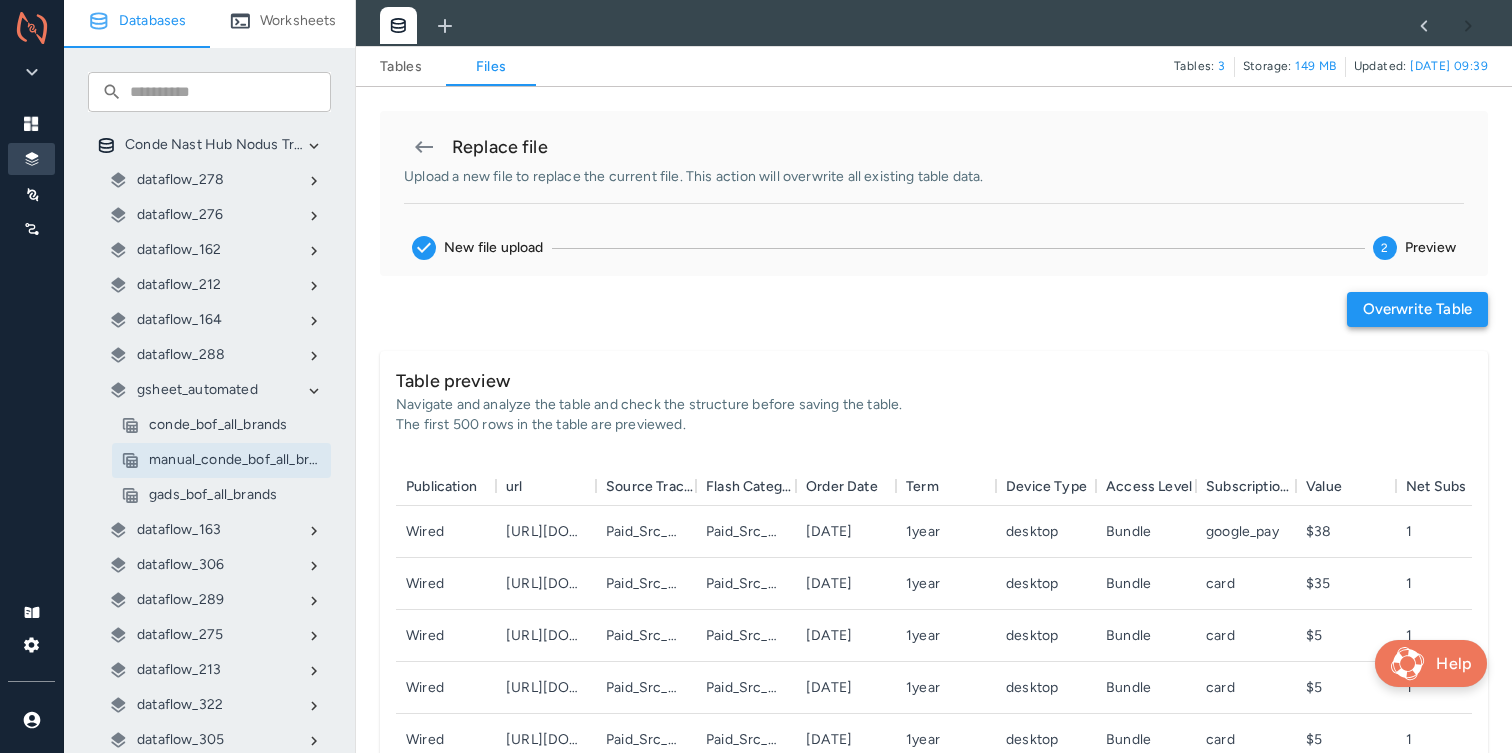 click on "Overwrite table" at bounding box center [1417, 309] 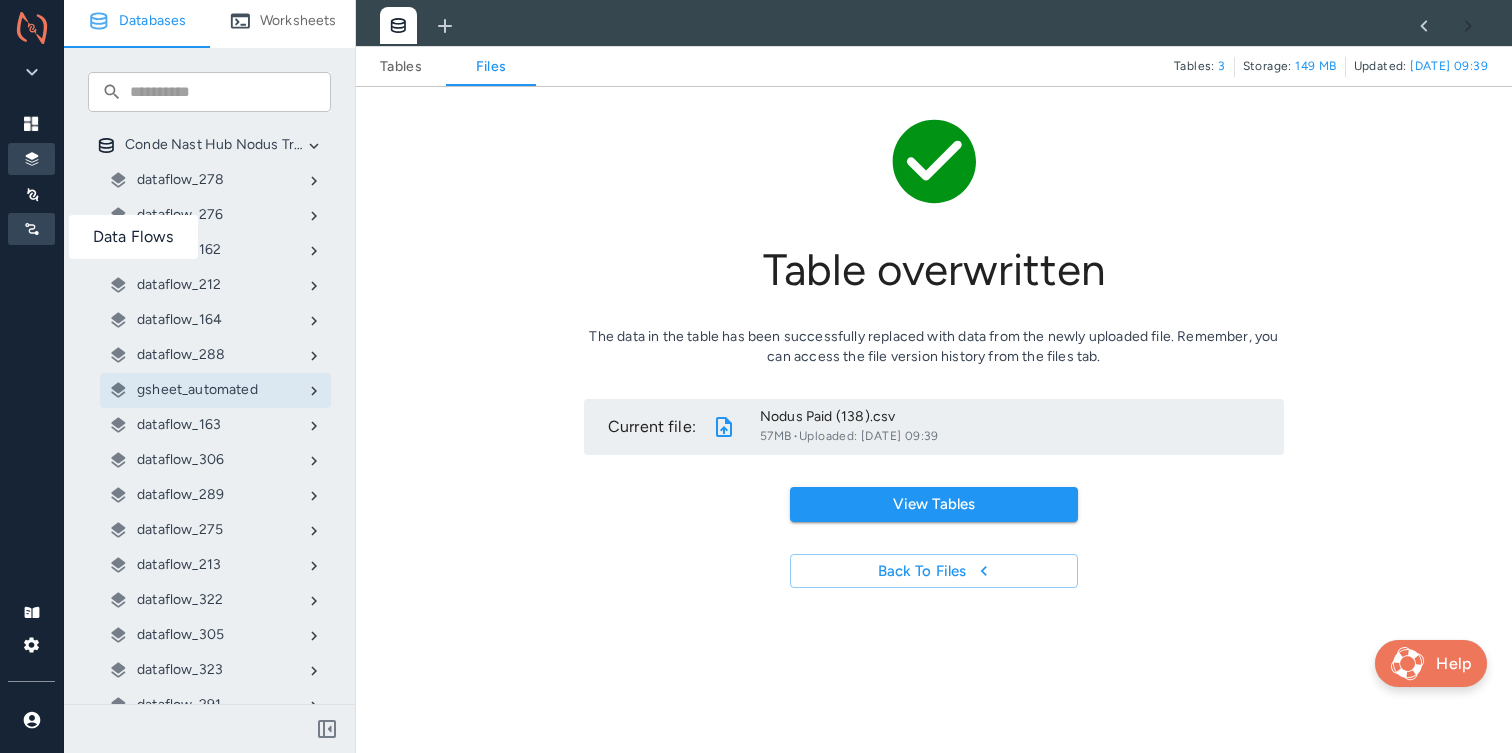 click 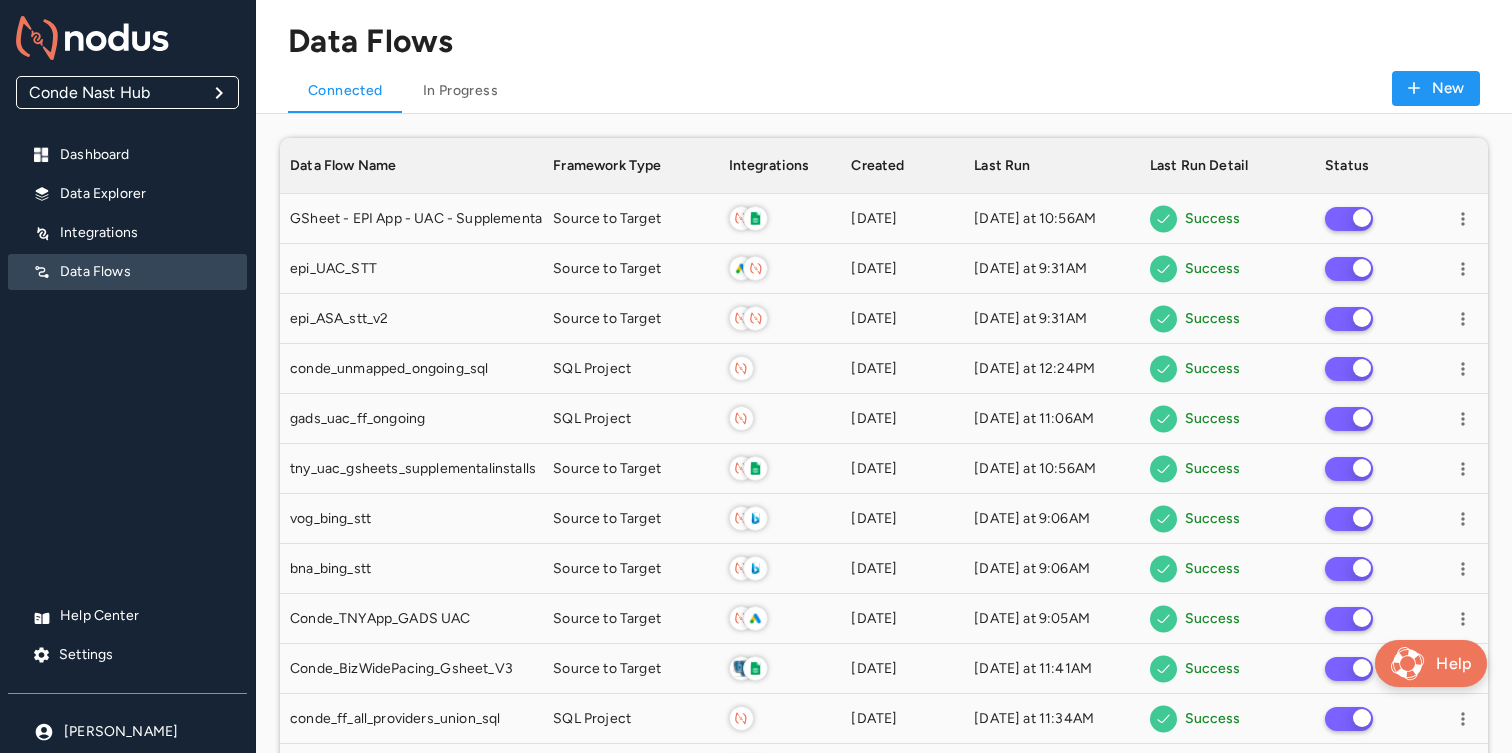 scroll, scrollTop: 1, scrollLeft: 1, axis: both 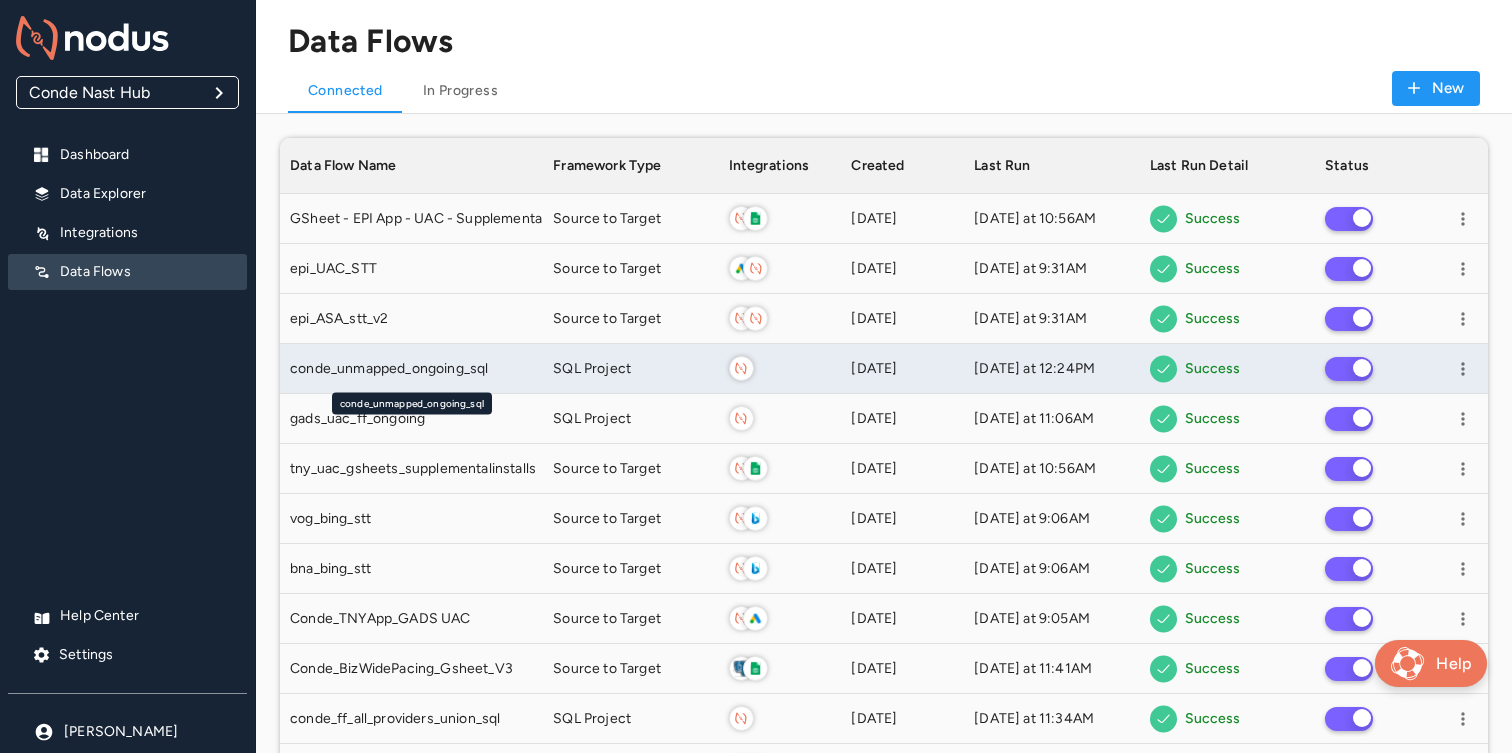 click on "conde_unmapped_ongoing_sql" at bounding box center (389, 369) 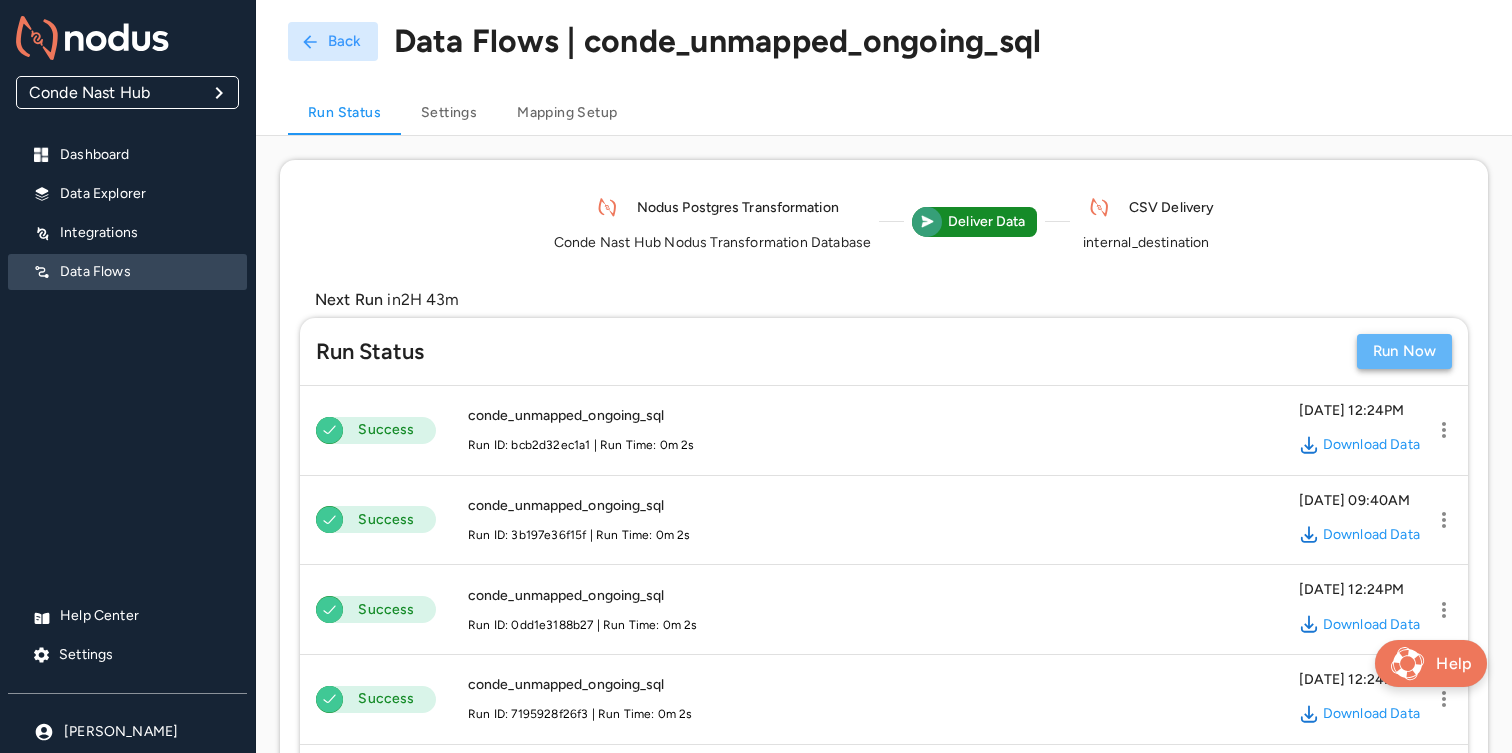 click on "Run Now" at bounding box center (1404, 351) 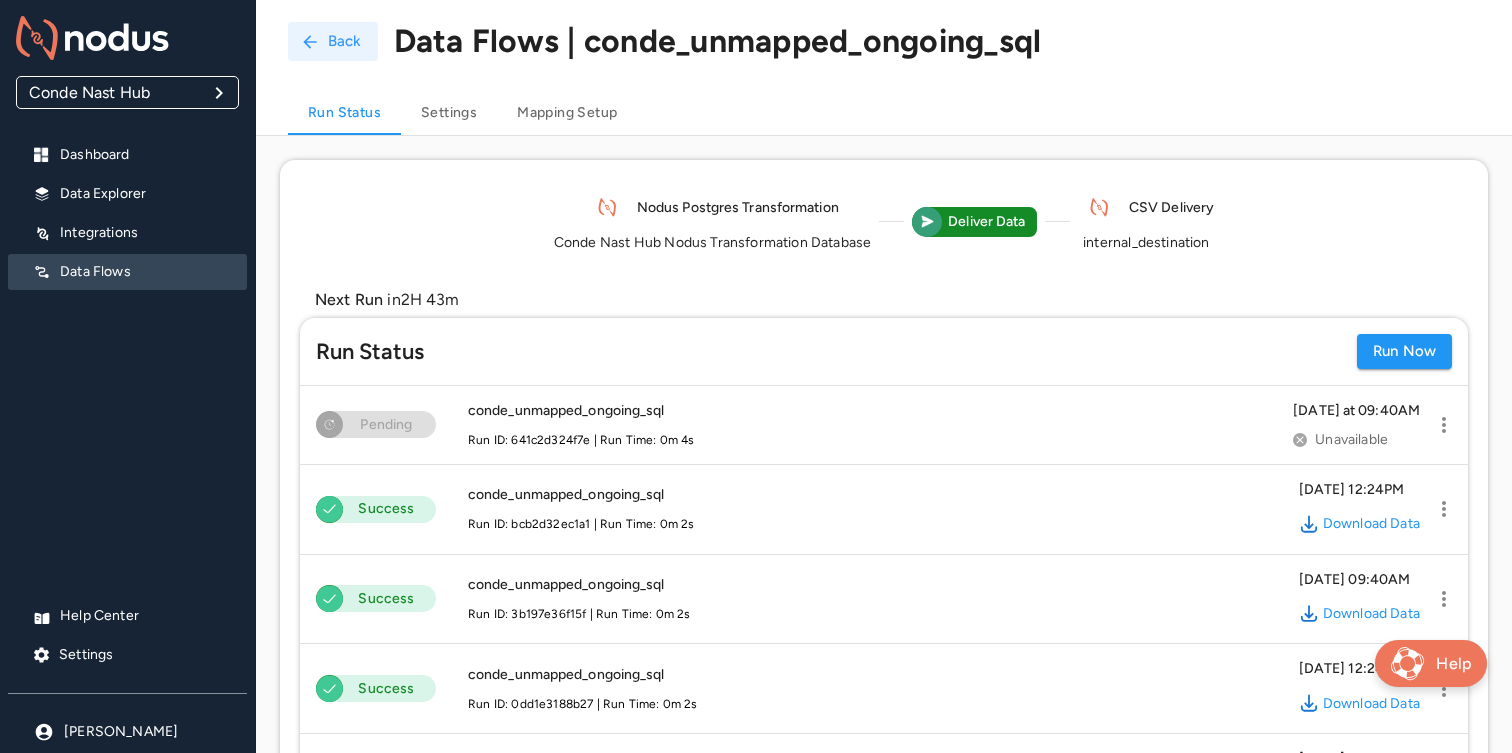 click on "Back" at bounding box center (333, 41) 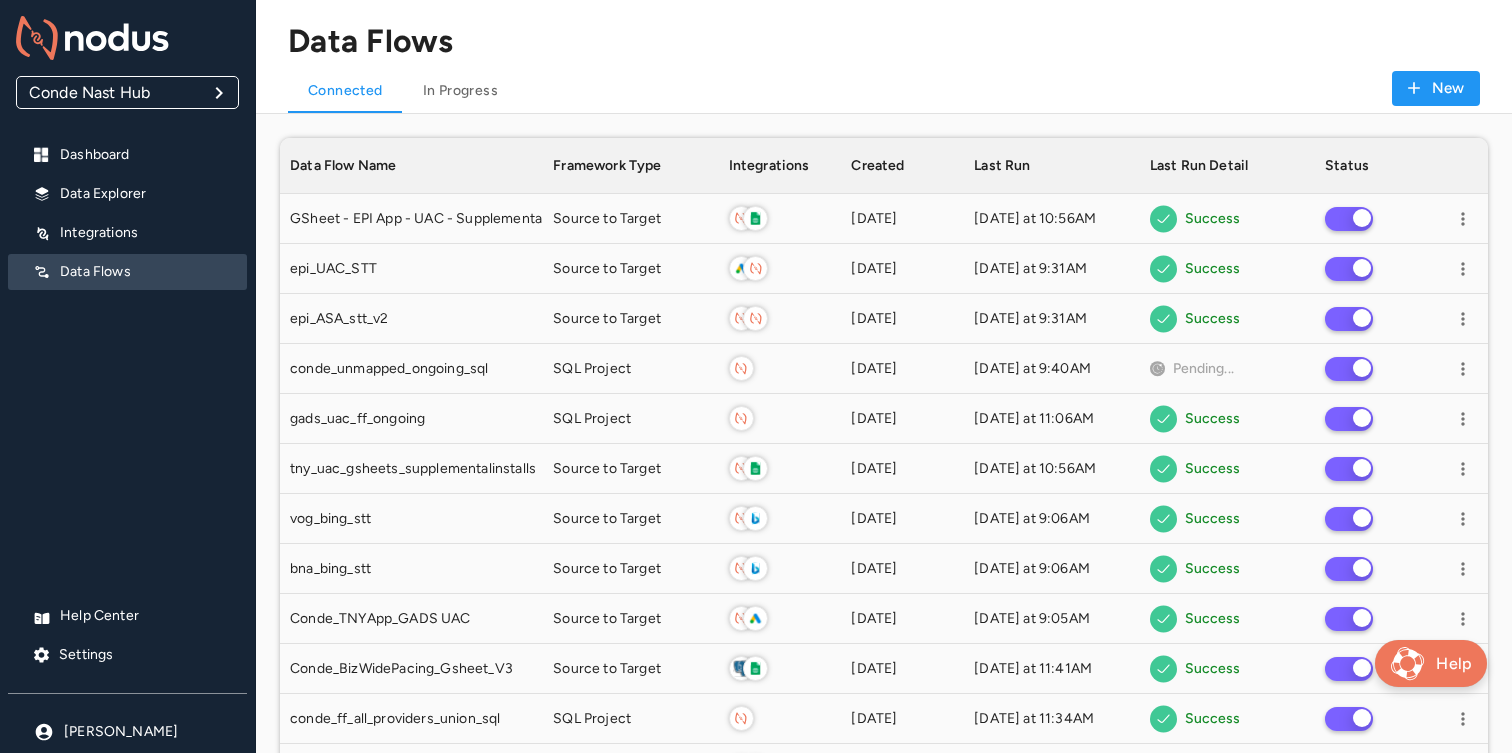 scroll, scrollTop: 1, scrollLeft: 1, axis: both 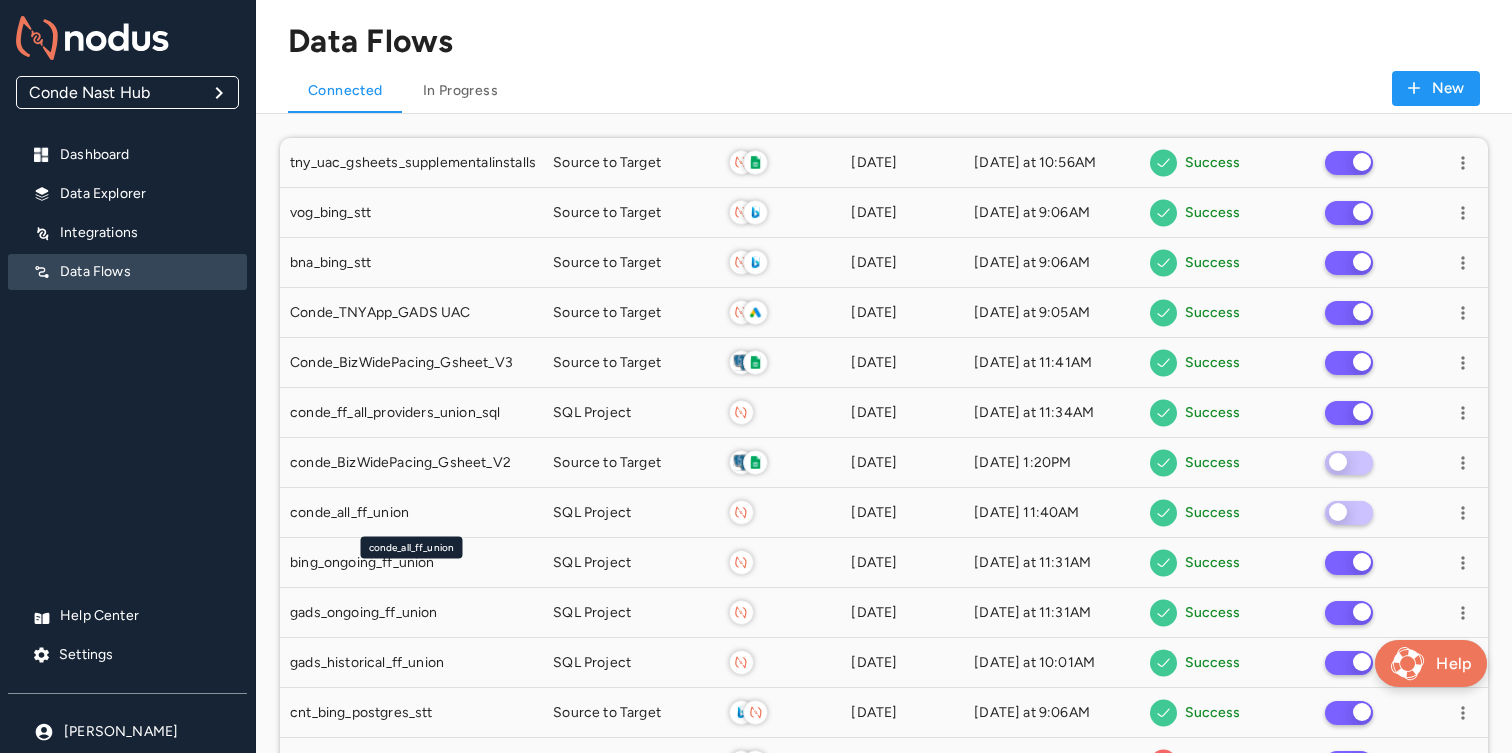 click on "conde_all_ff_union" at bounding box center (412, 542) 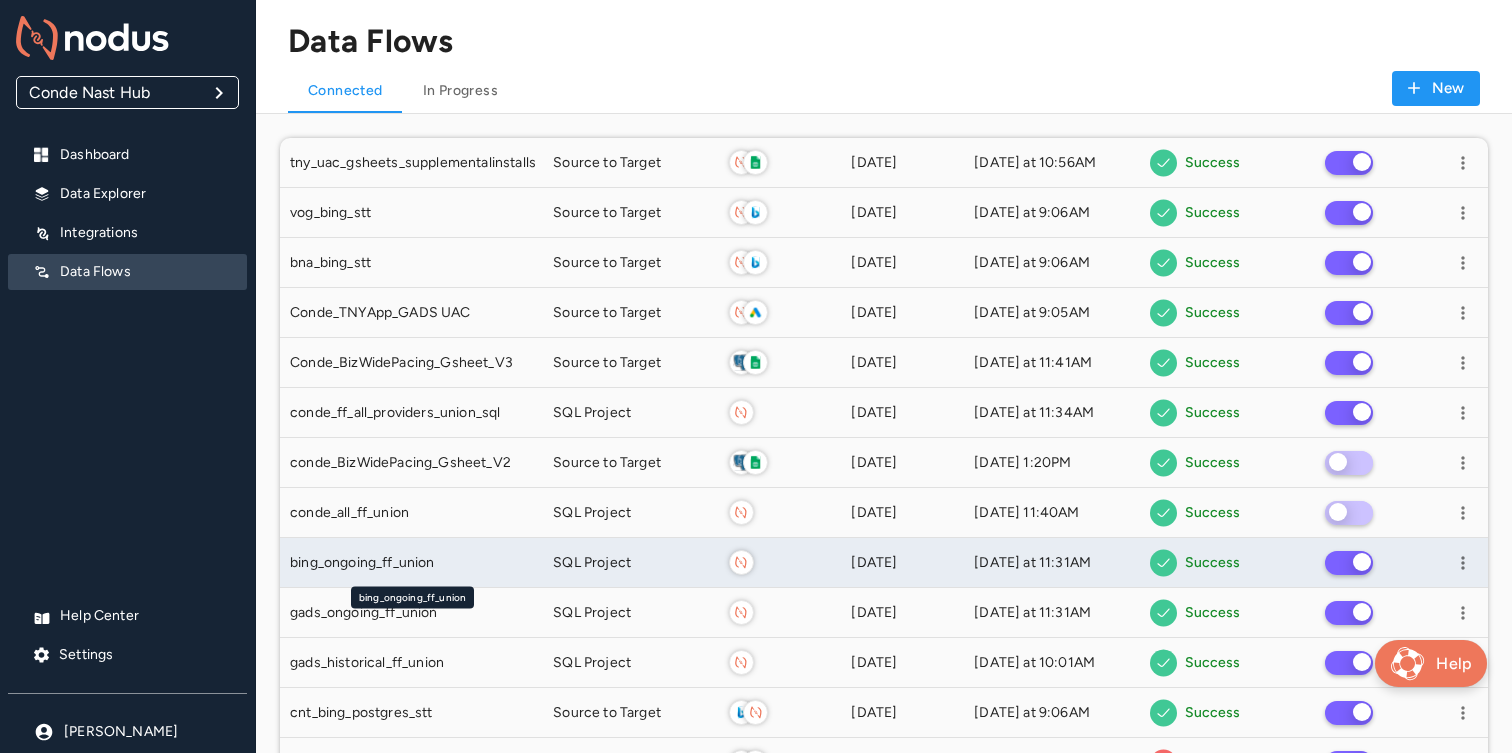 click on "bing_ongoing_ff_union" at bounding box center (412, 592) 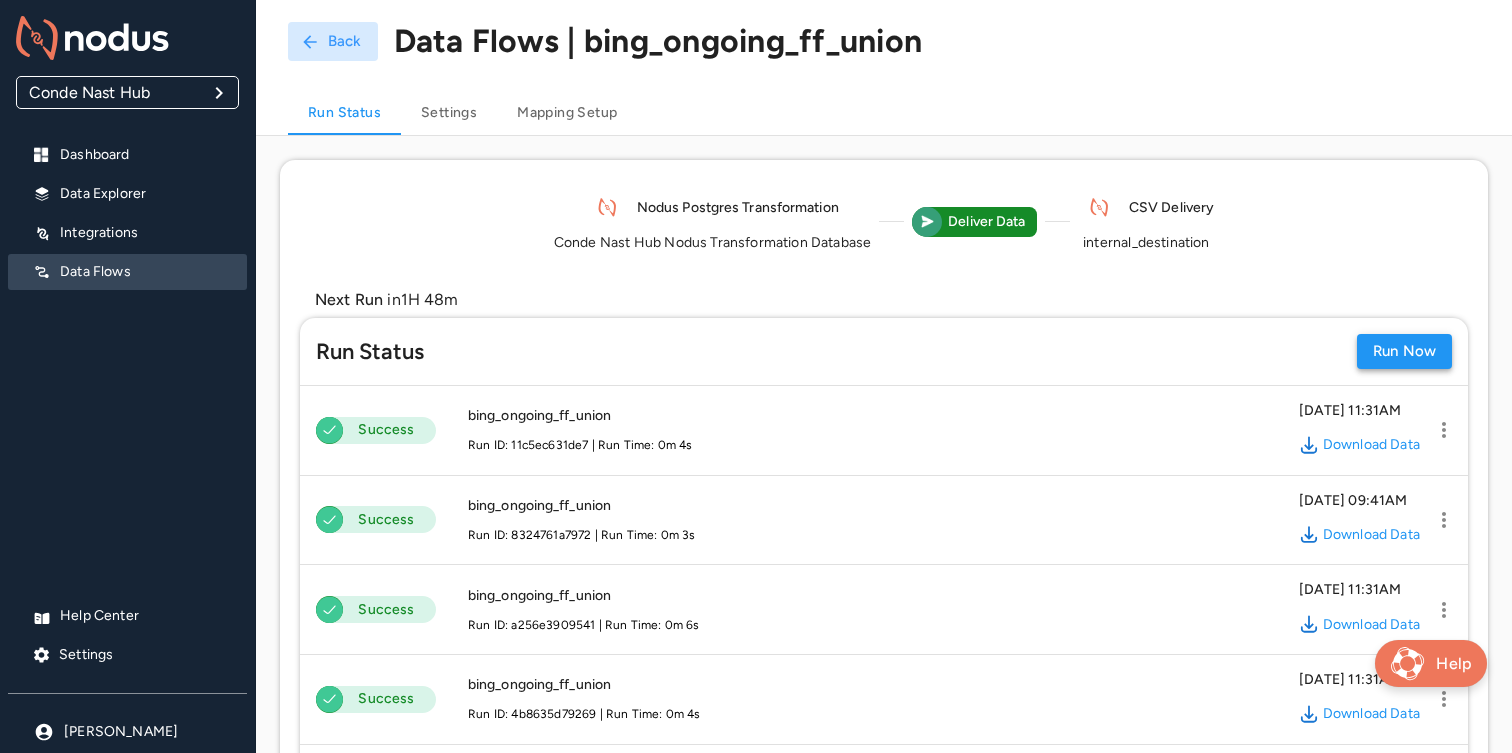 click on "Run Now" at bounding box center [1404, 351] 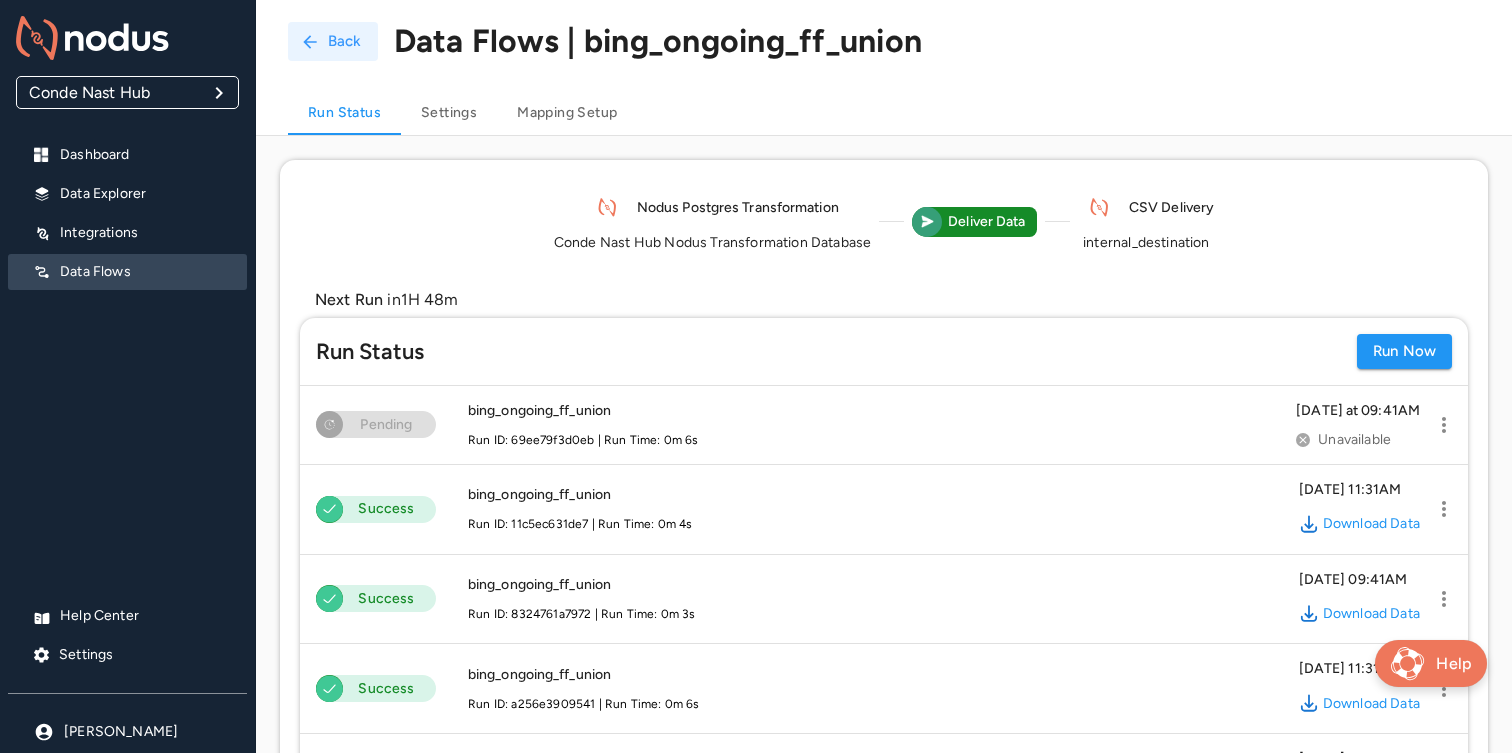 click on "Back" at bounding box center [333, 41] 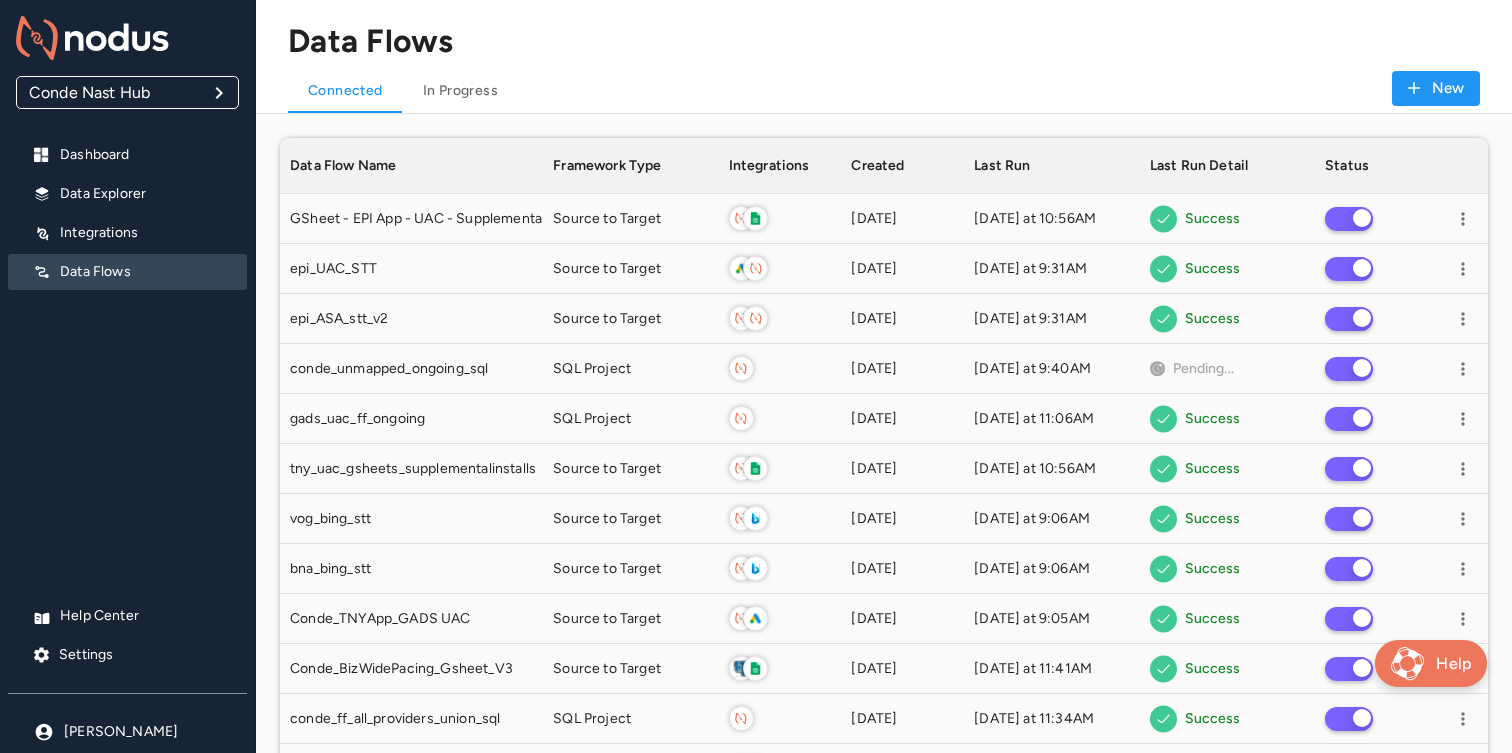 scroll, scrollTop: 1, scrollLeft: 1, axis: both 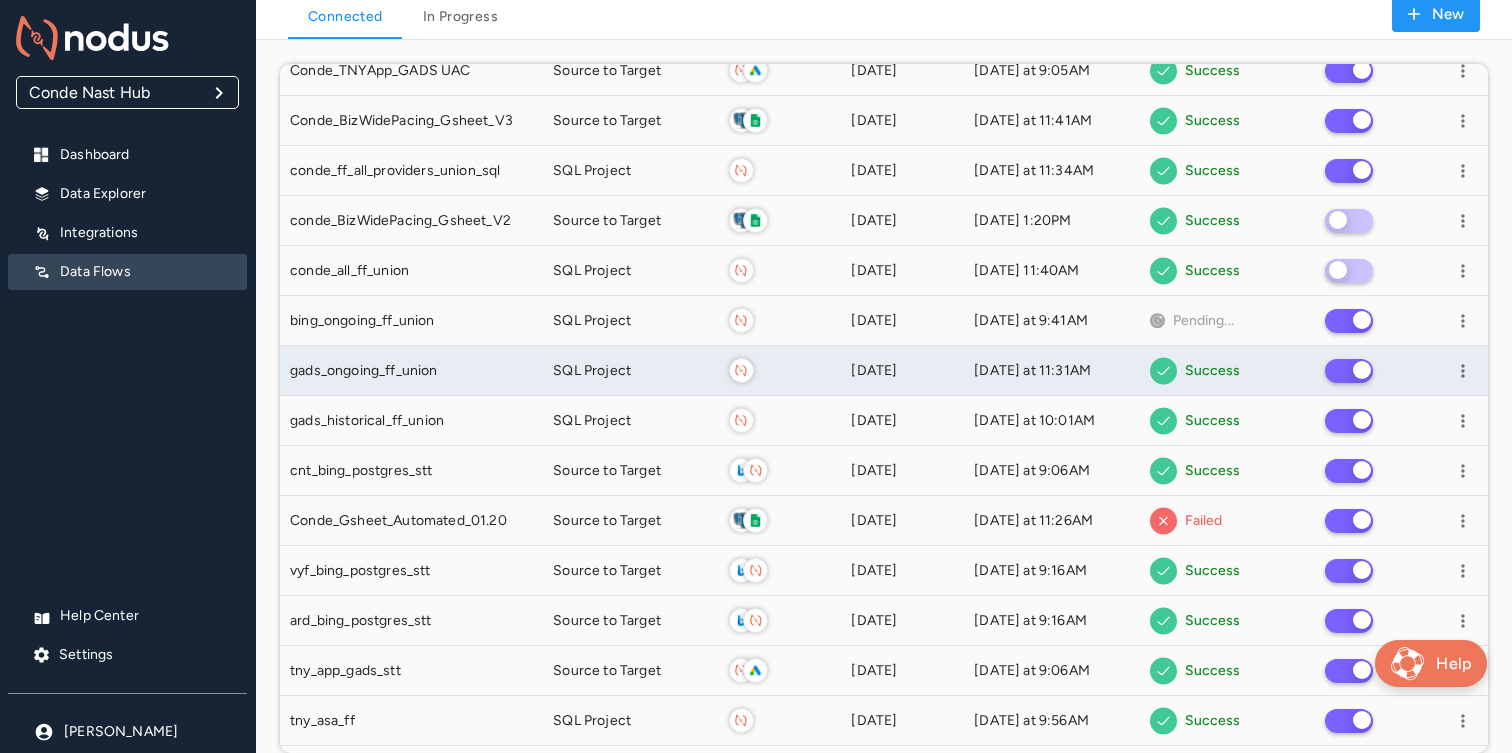 click on "SQL Project" at bounding box center (630, 371) 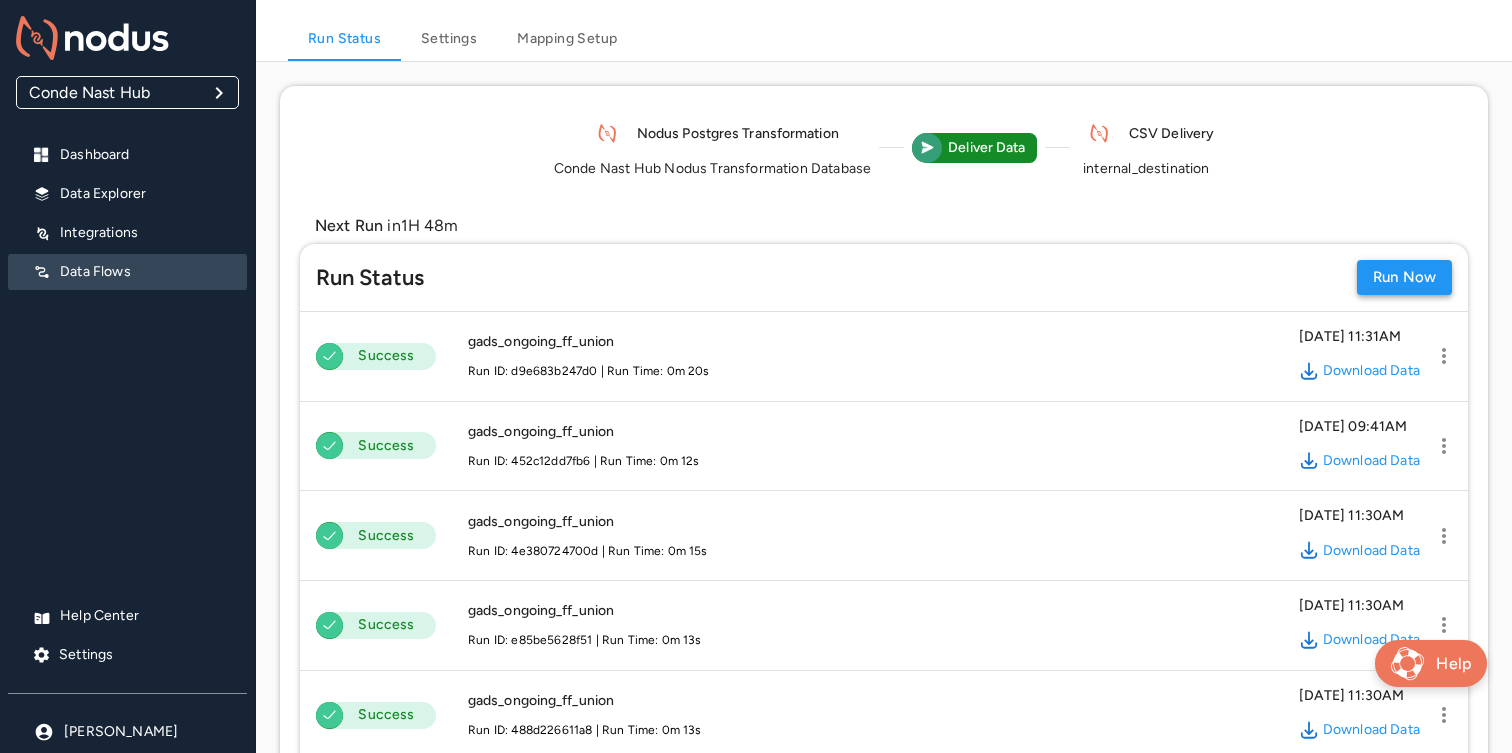click on "Run Now" at bounding box center [1404, 277] 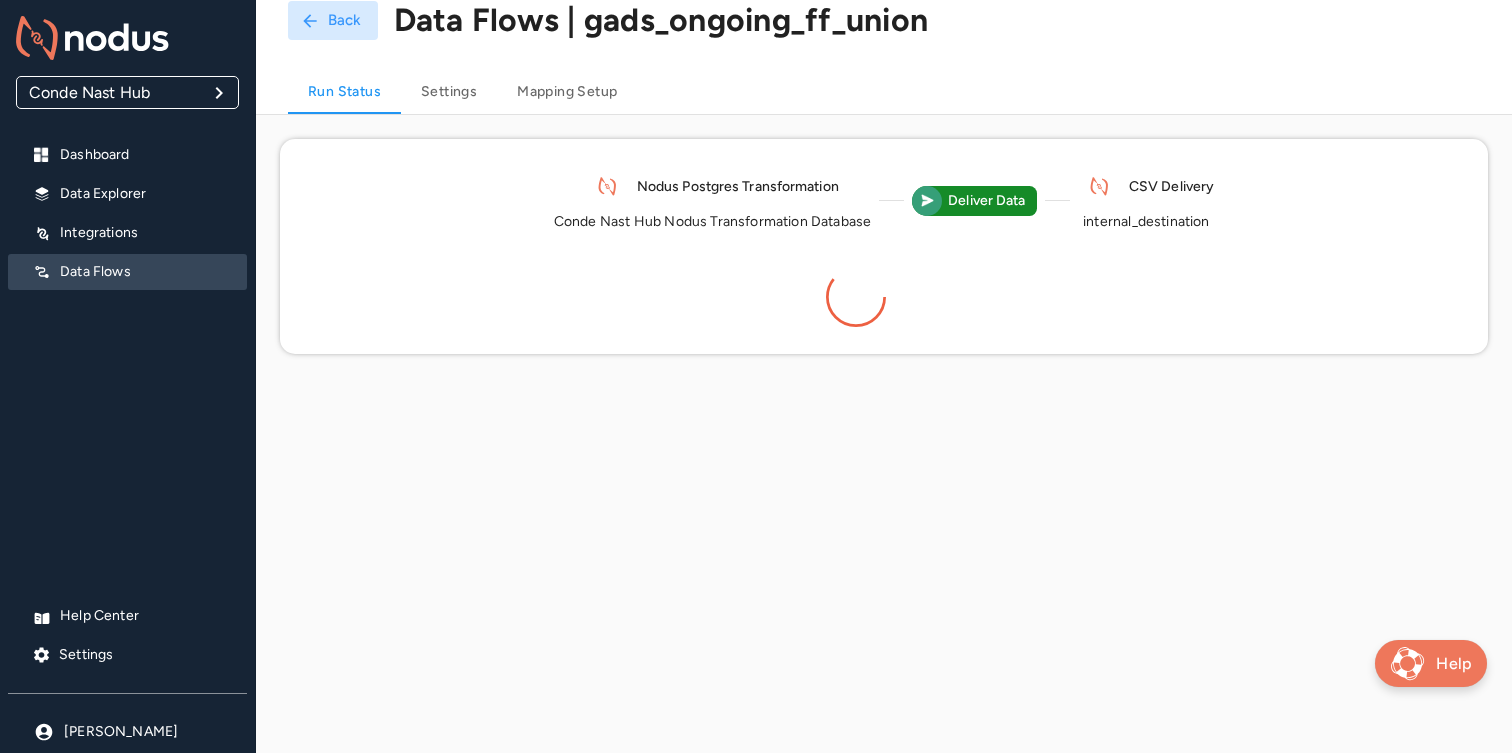 scroll, scrollTop: 0, scrollLeft: 0, axis: both 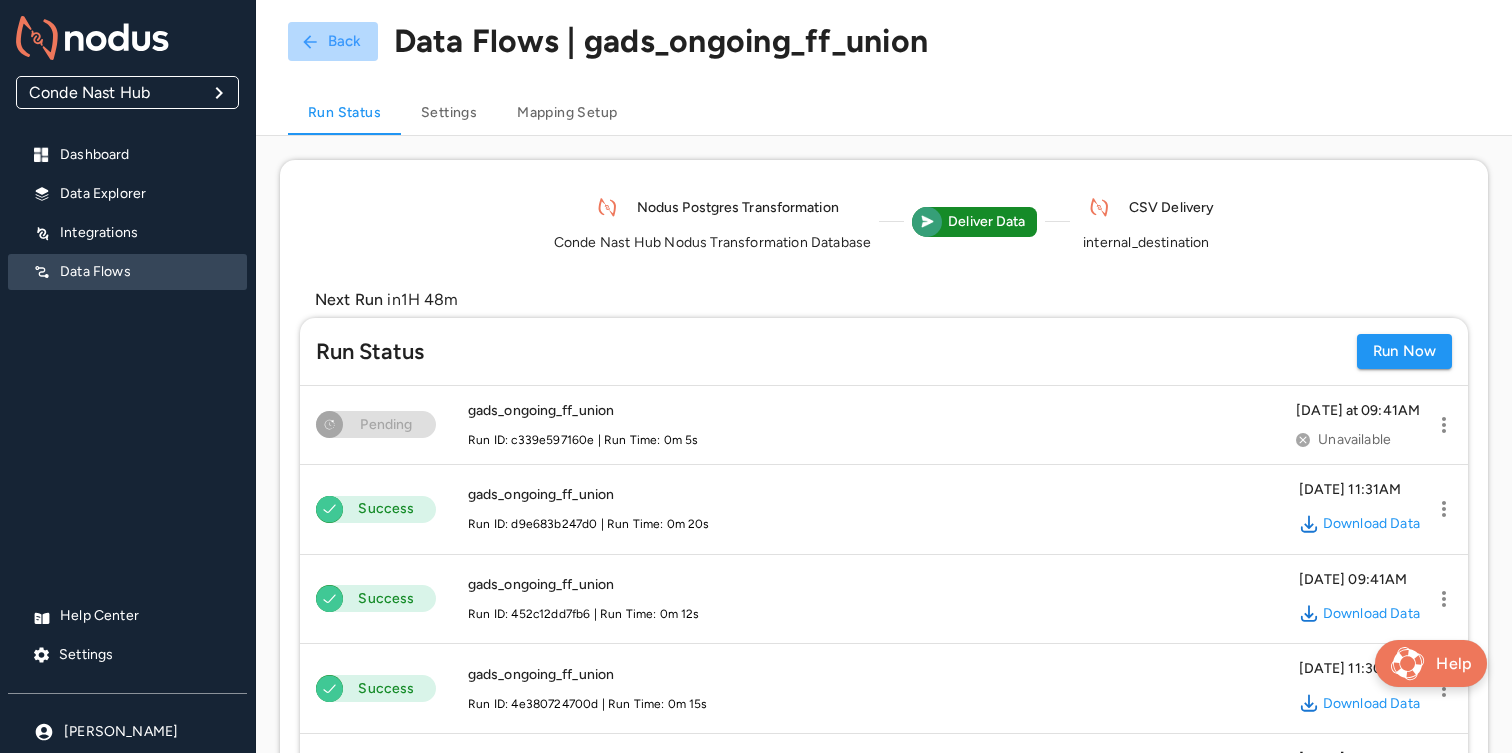 click 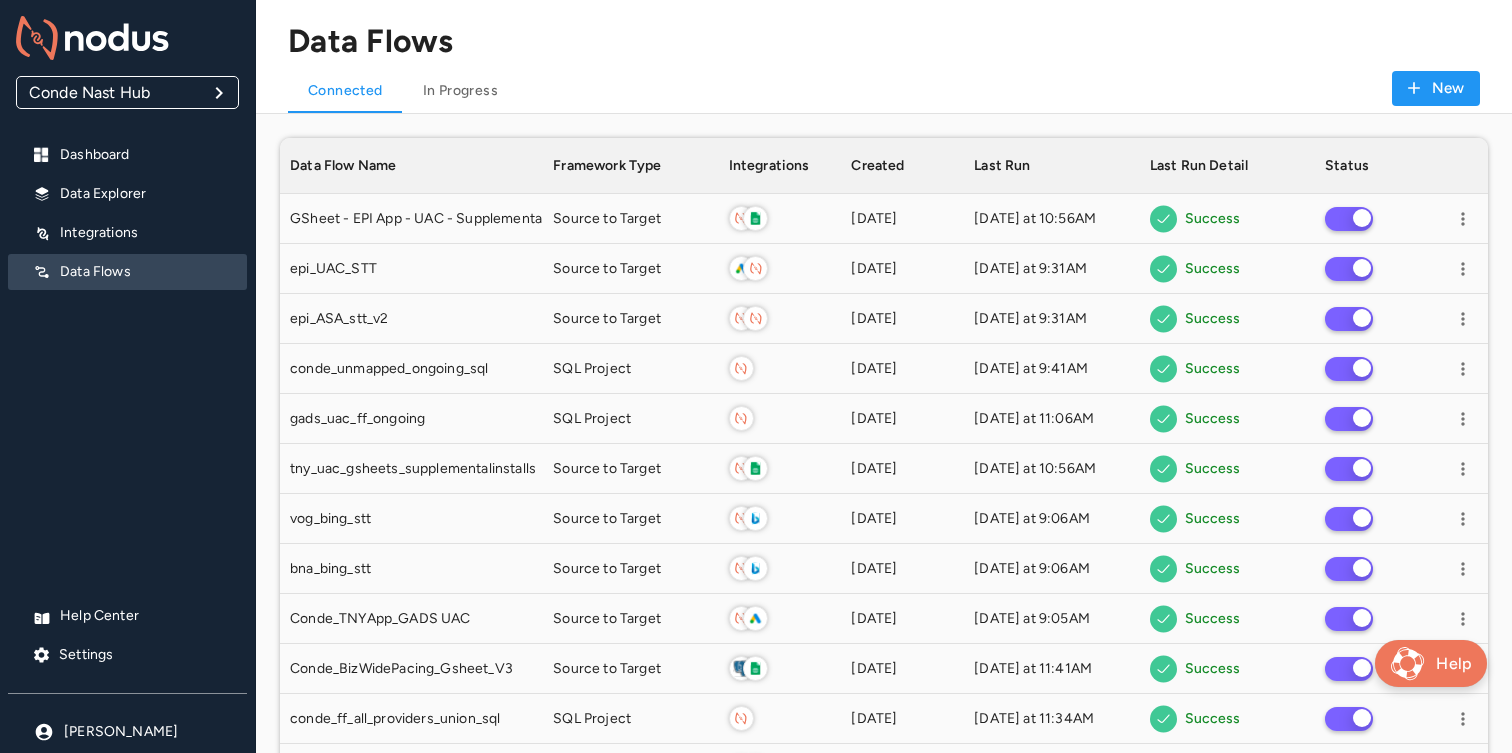 scroll, scrollTop: 1, scrollLeft: 1, axis: both 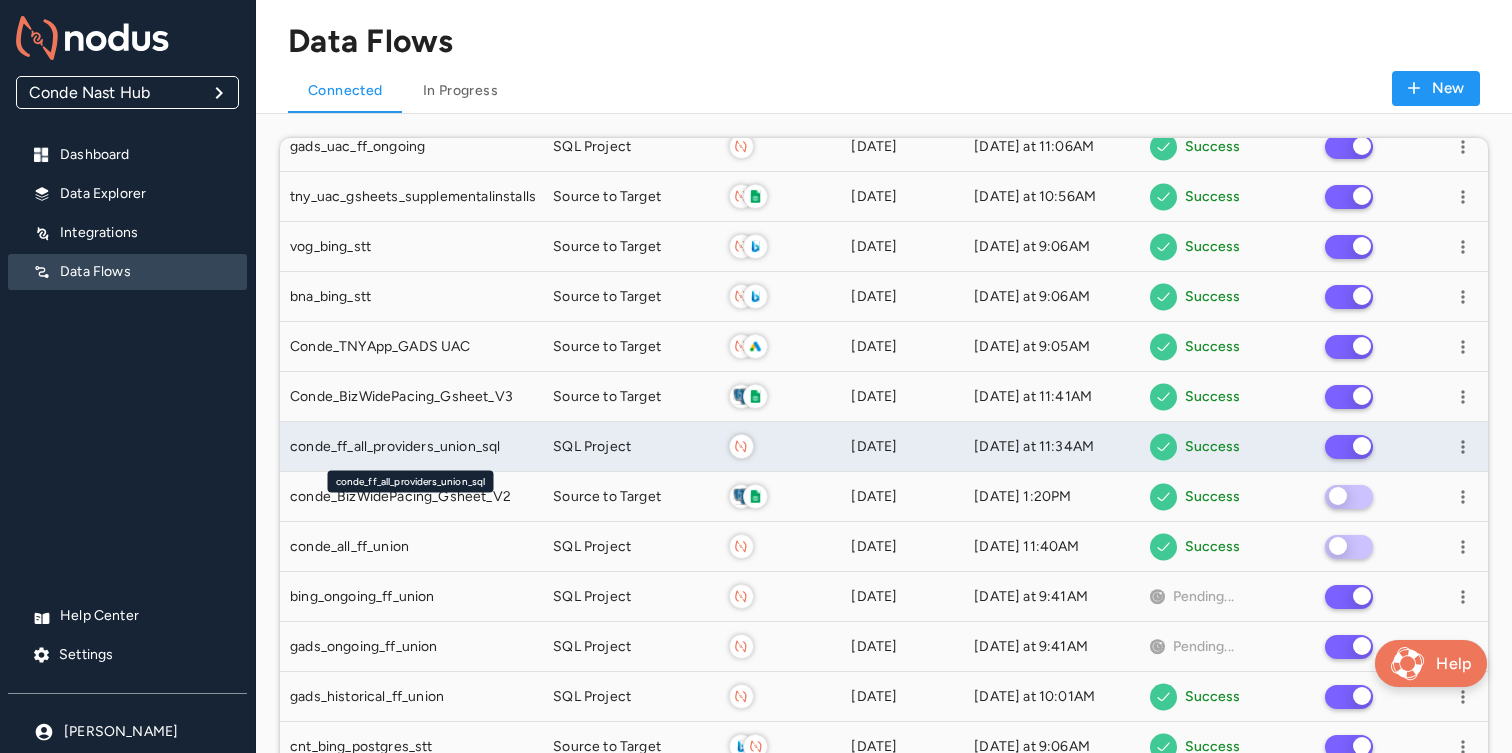 click on "conde_ff_all_providers_union_sql" at bounding box center (411, 447) 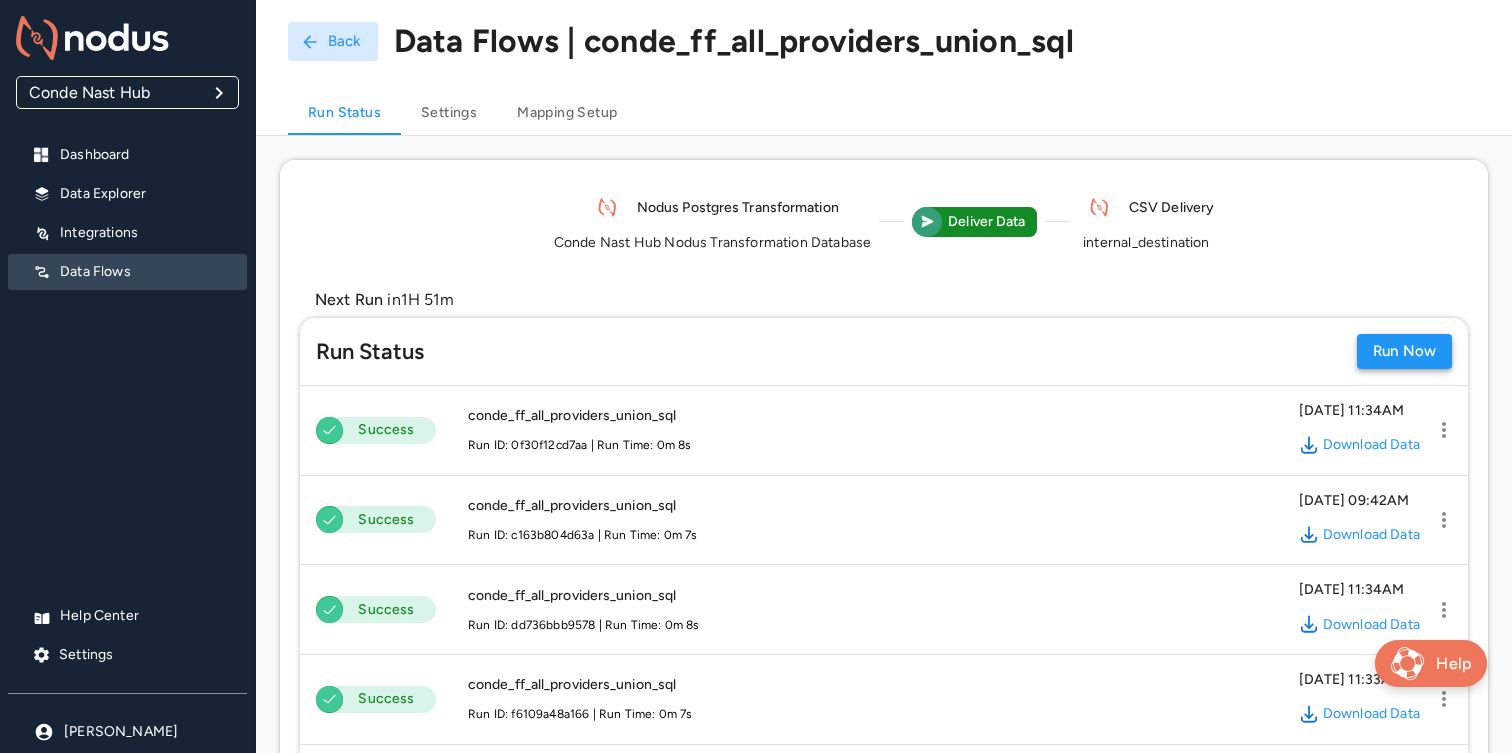 click on "Run Now" at bounding box center [1404, 351] 